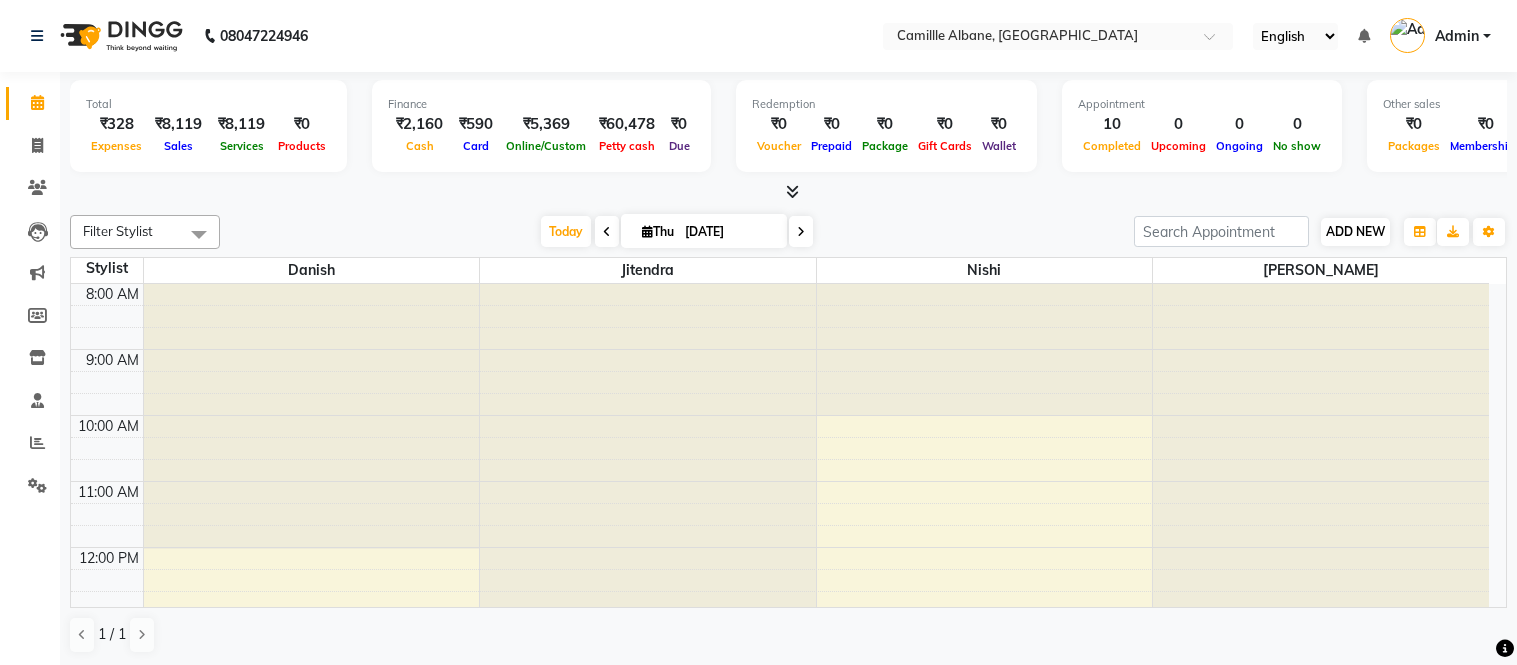 scroll, scrollTop: 0, scrollLeft: 0, axis: both 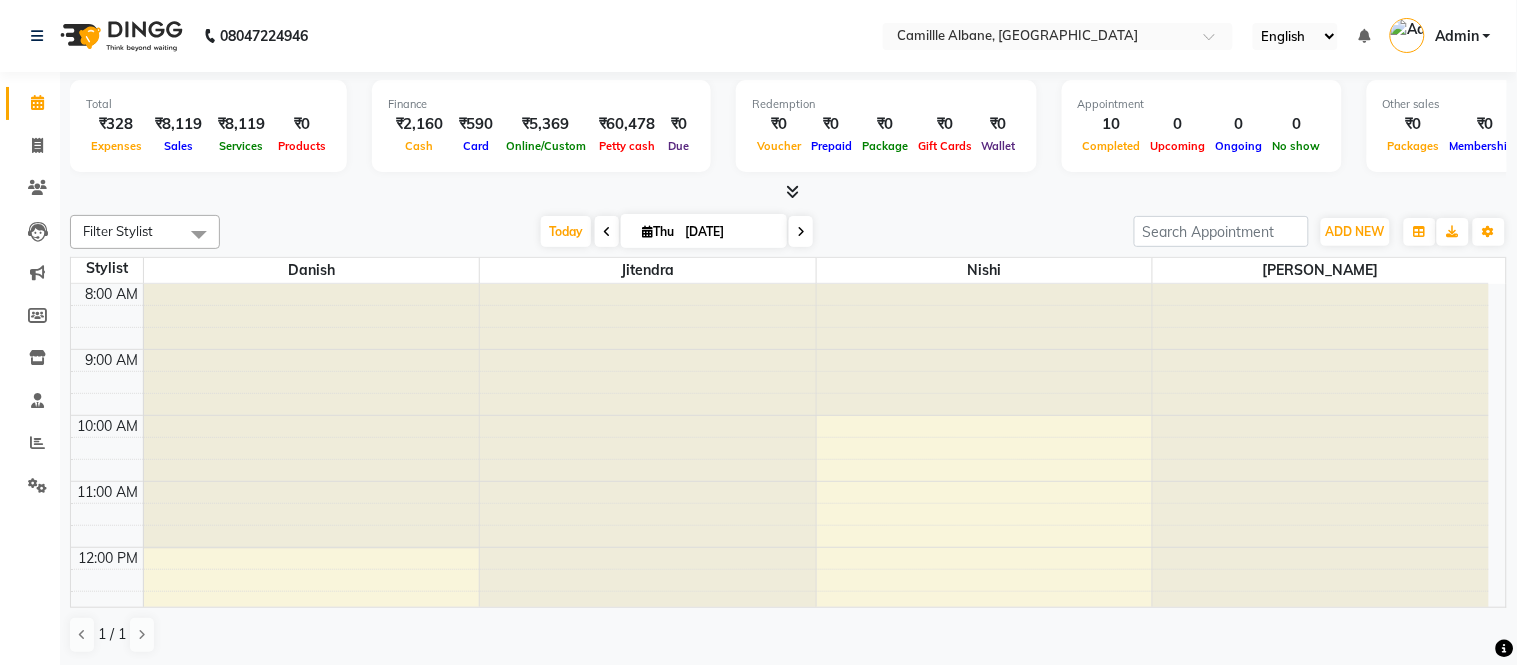 click at bounding box center [788, 192] 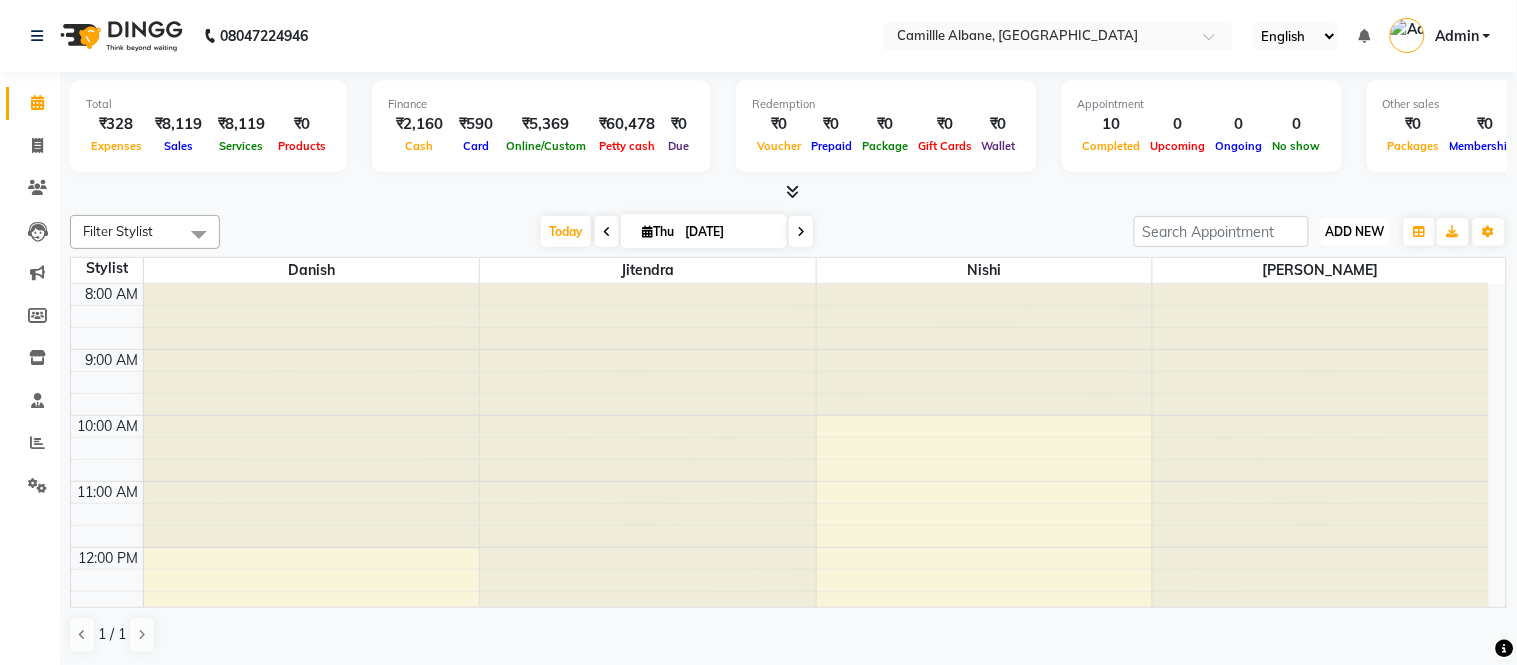 click on "ADD NEW" at bounding box center [1355, 231] 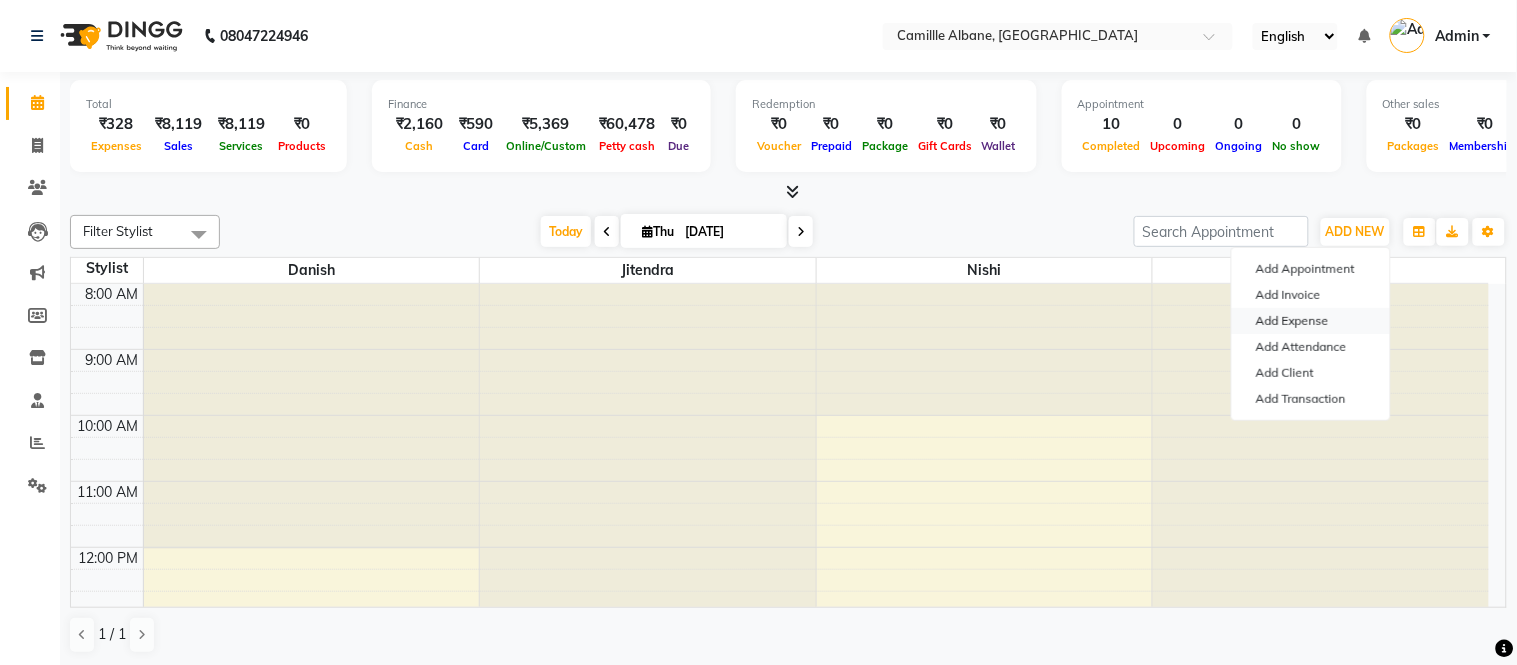 click on "Add Expense" at bounding box center (1311, 321) 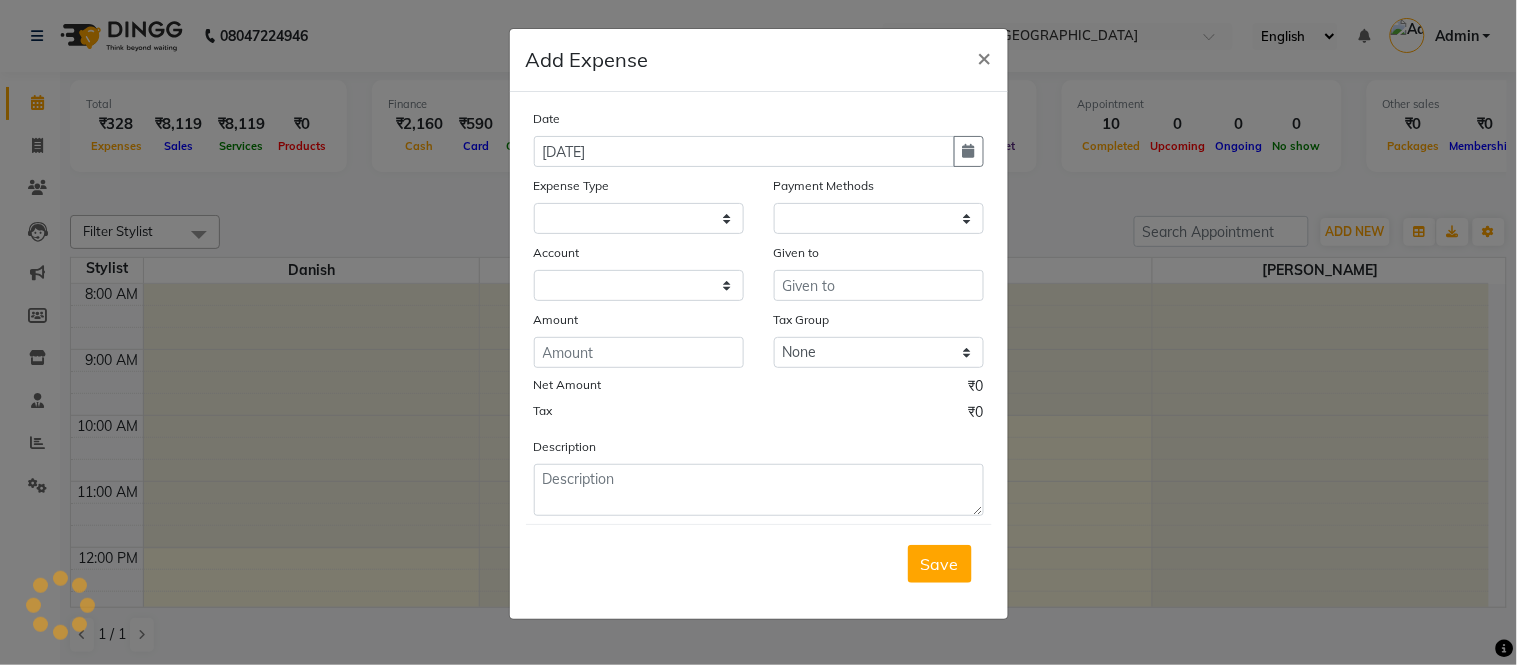 select 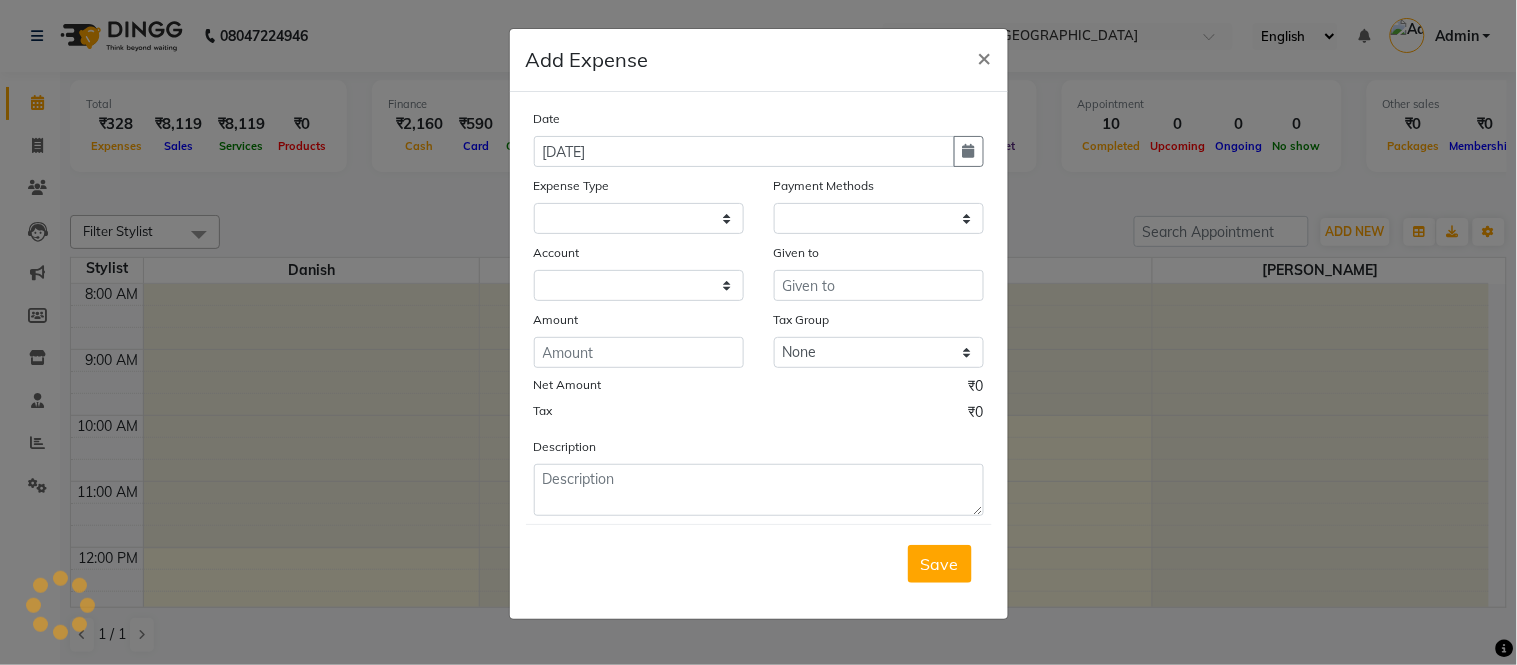 select on "1" 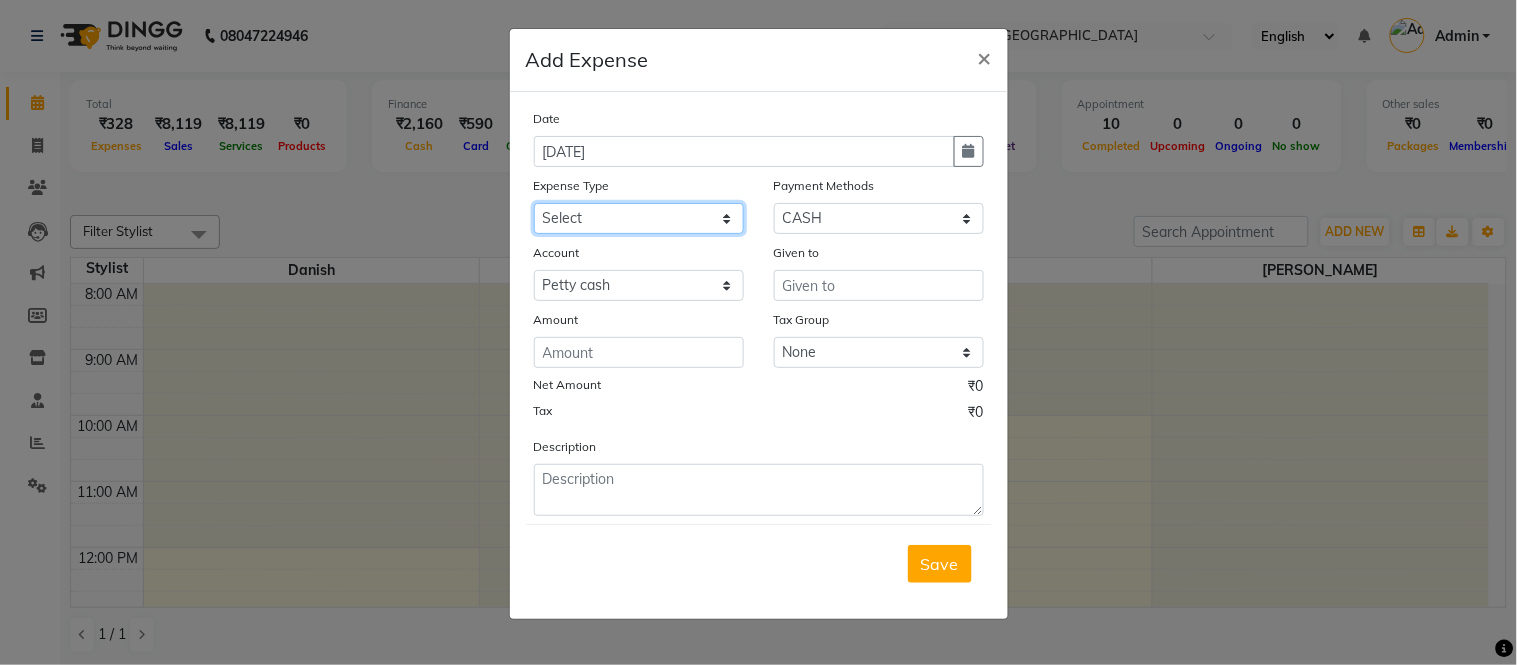 click on "Select Advance Salary Cash Adjustment as per DSR Client Snacks Equipment Fuel House Keeping Incentive Marketing Miscellaneous Monthly Bills OT Package Incentive Pantry Product Rent Review Salary Staff Welfare Suspense amount Tea & Refreshment TIP Utilities" 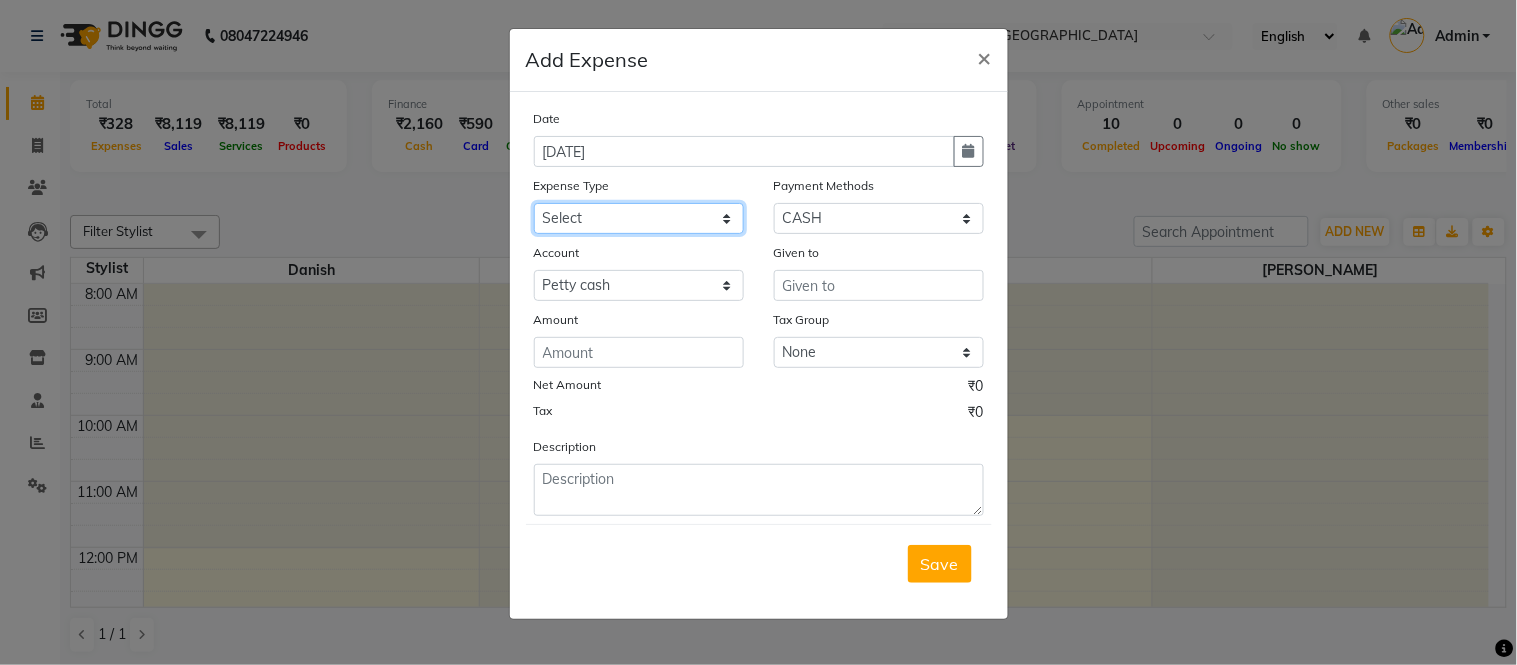 select on "17568" 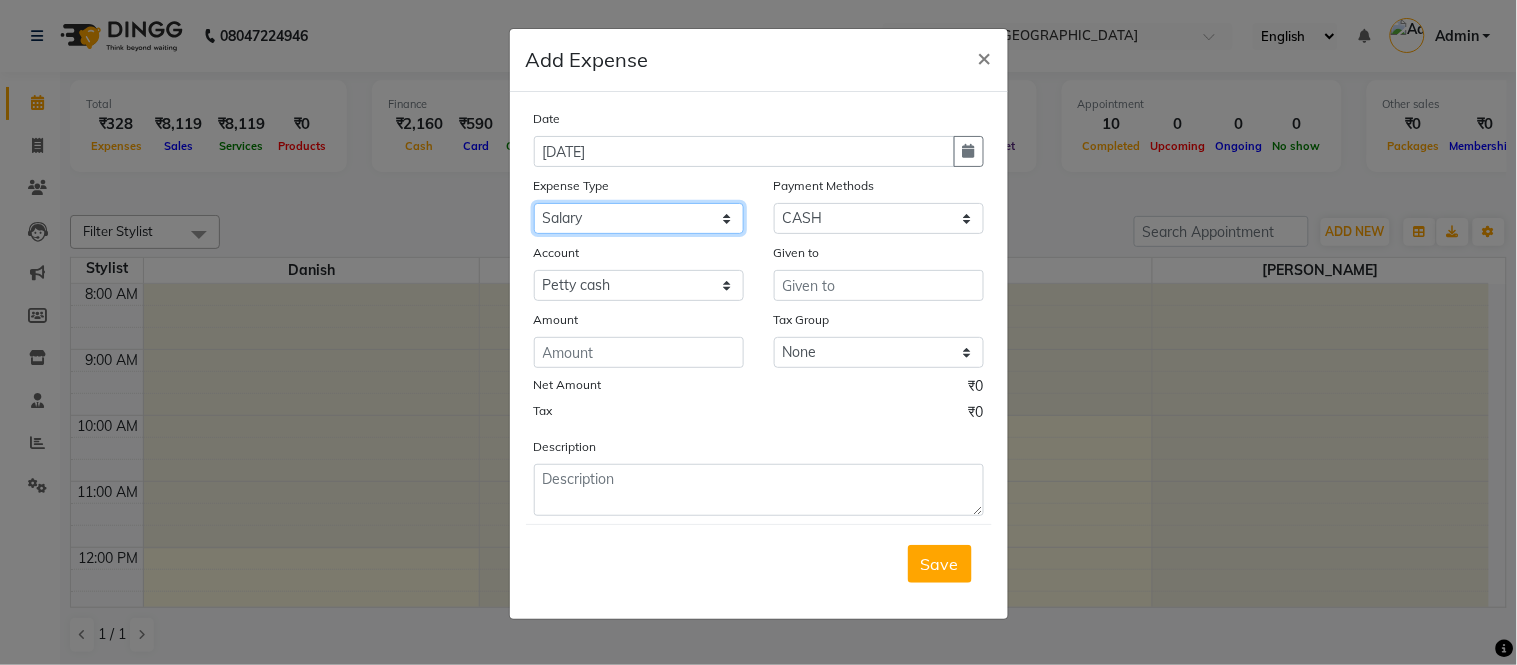 click on "Select Advance Salary Cash Adjustment as per DSR Client Snacks Equipment Fuel House Keeping Incentive Marketing Miscellaneous Monthly Bills OT Package Incentive Pantry Product Rent Review Salary Staff Welfare Suspense amount Tea & Refreshment TIP Utilities" 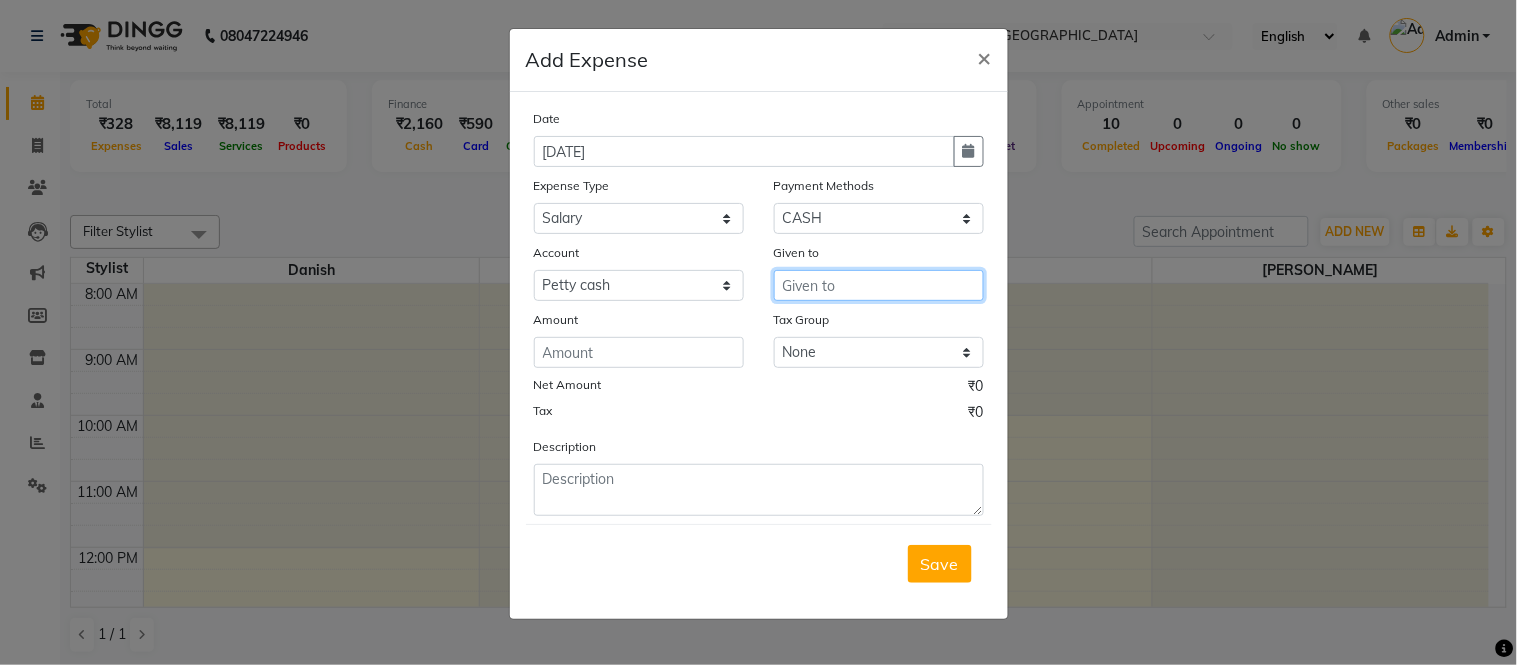 click at bounding box center [879, 285] 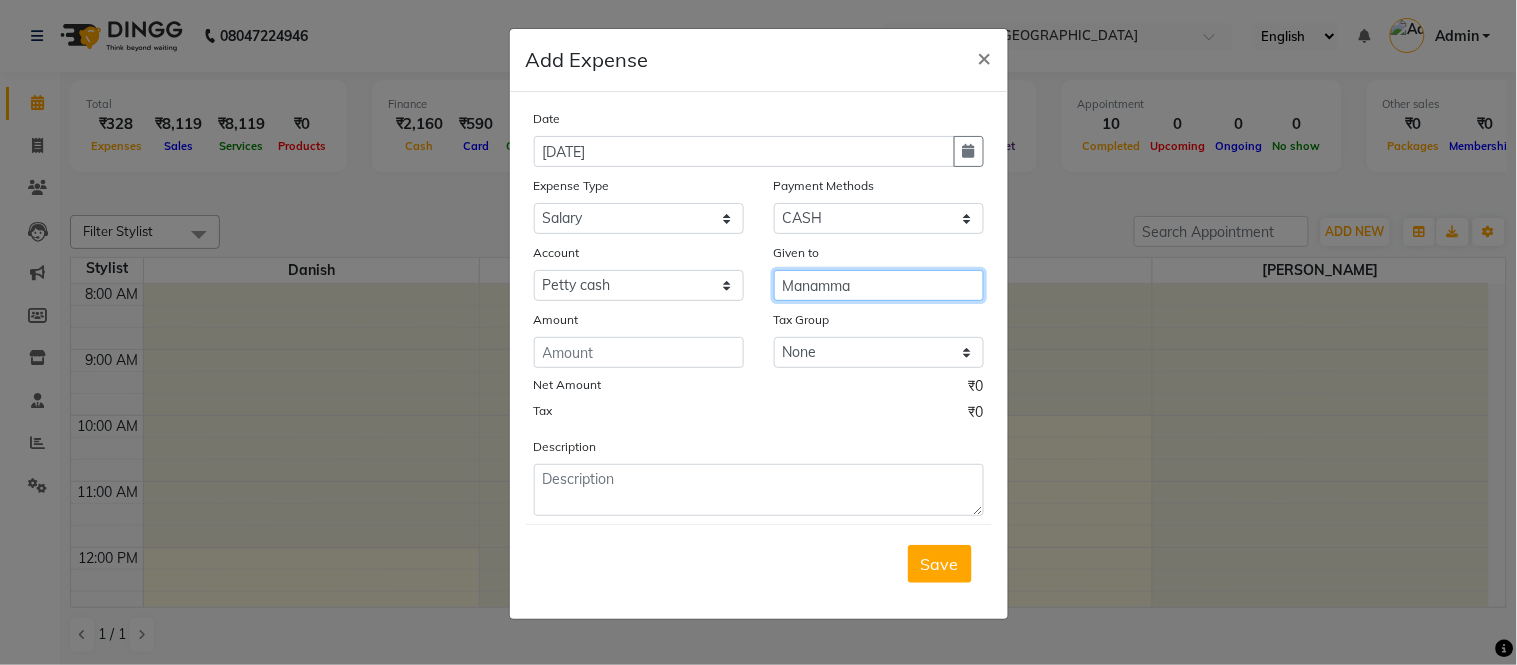 type on "Manamma" 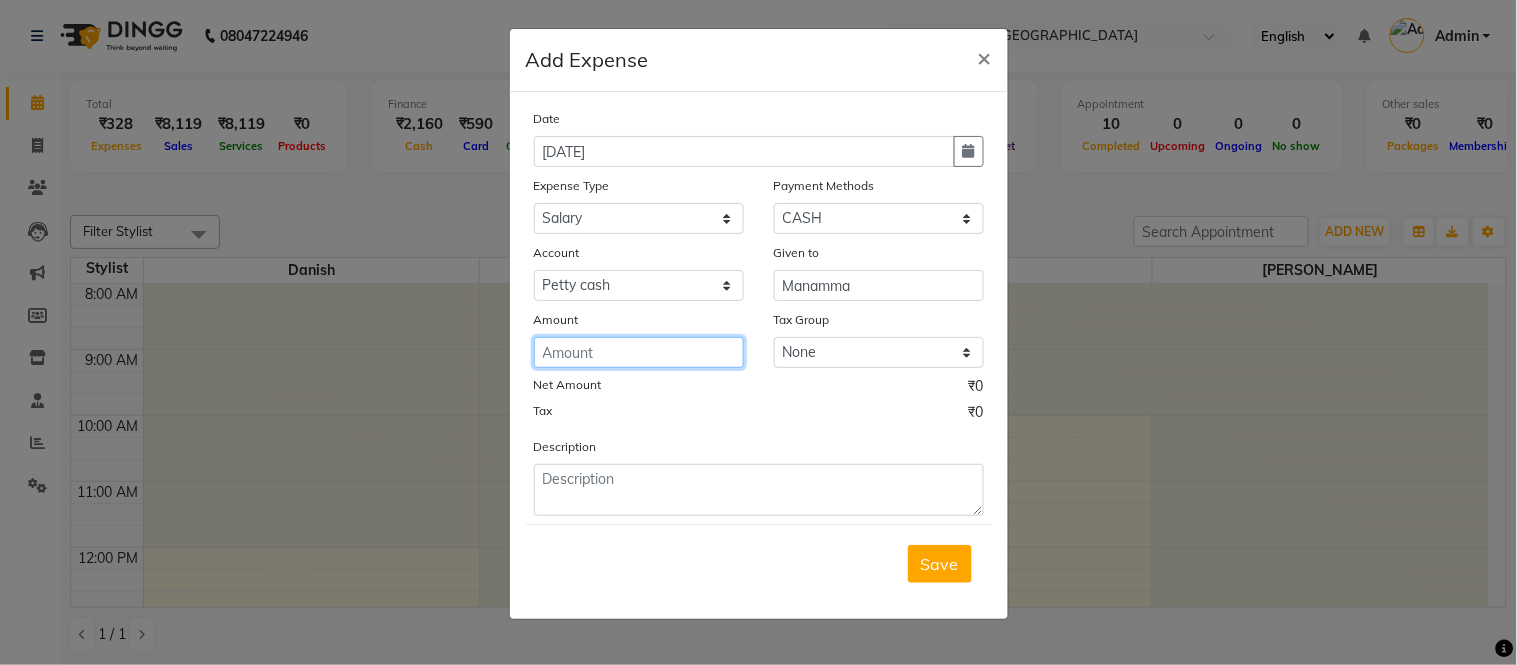 click 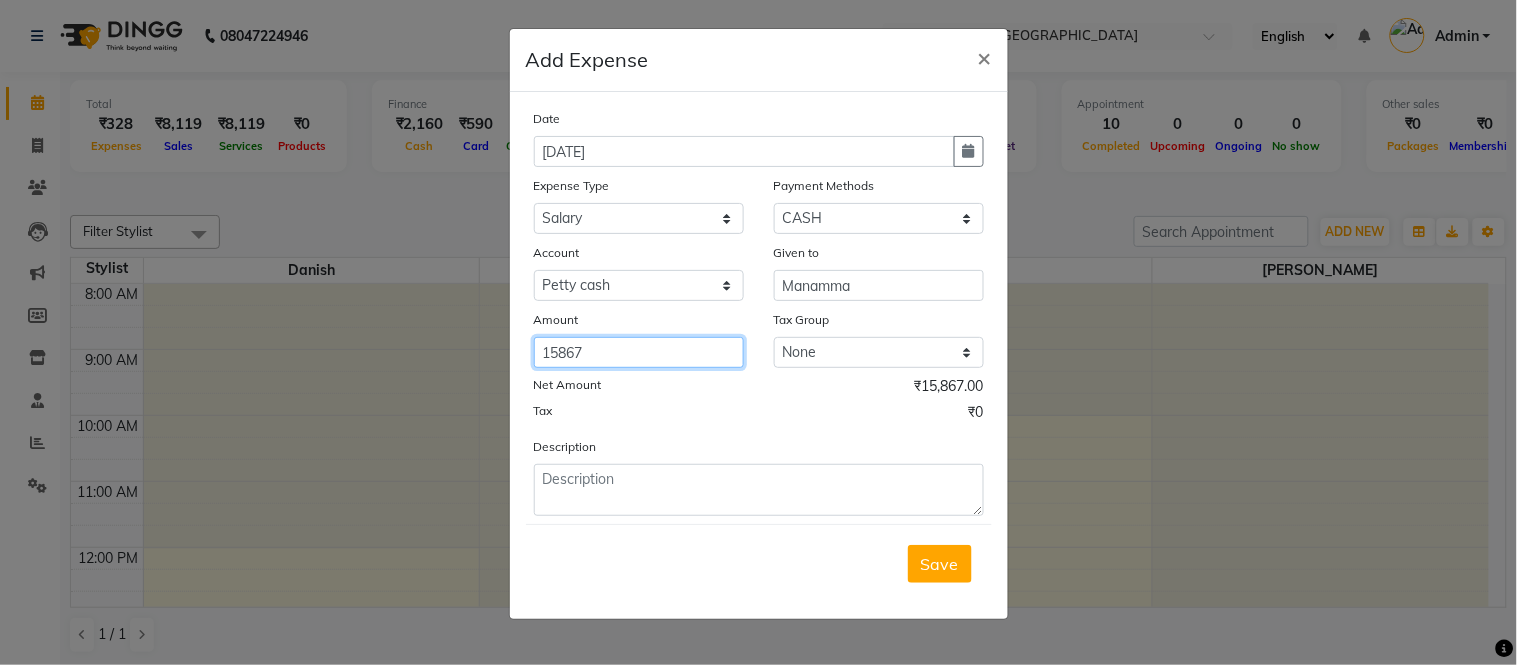 type on "15867" 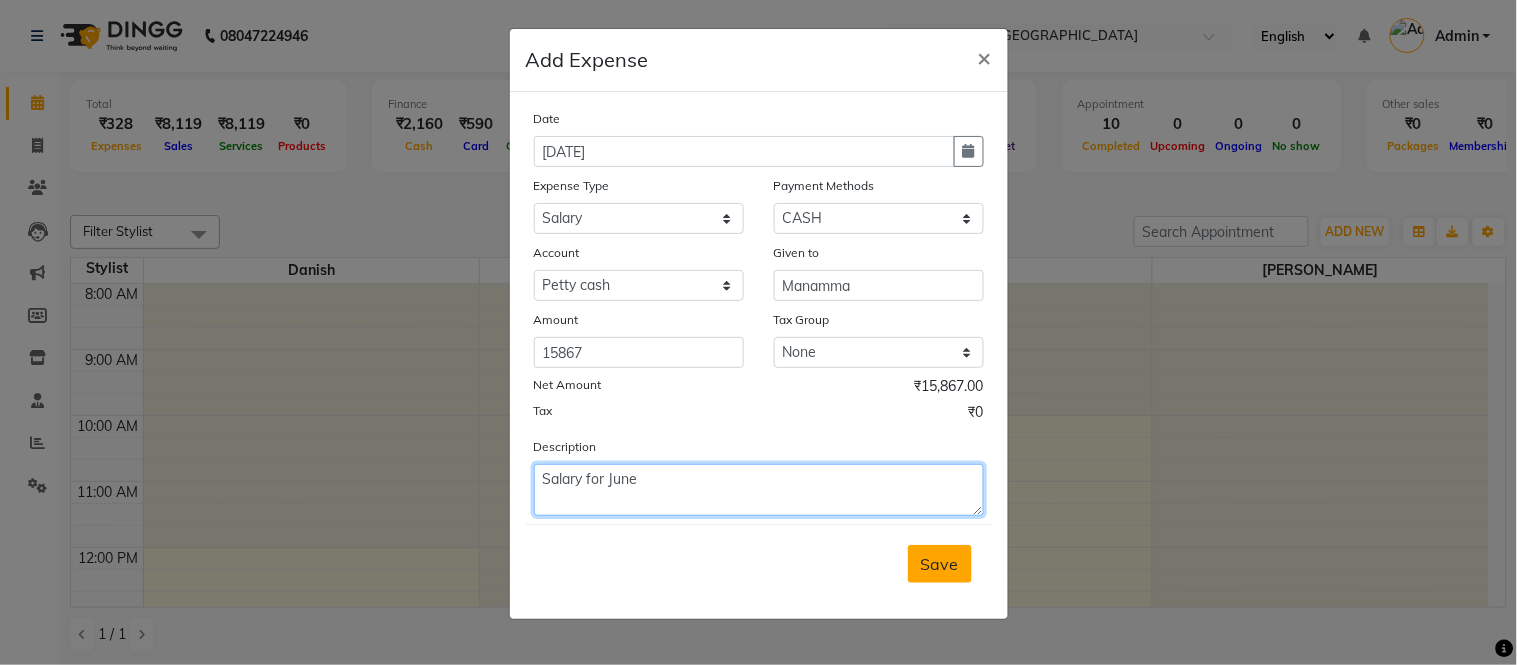 type on "Salary for June" 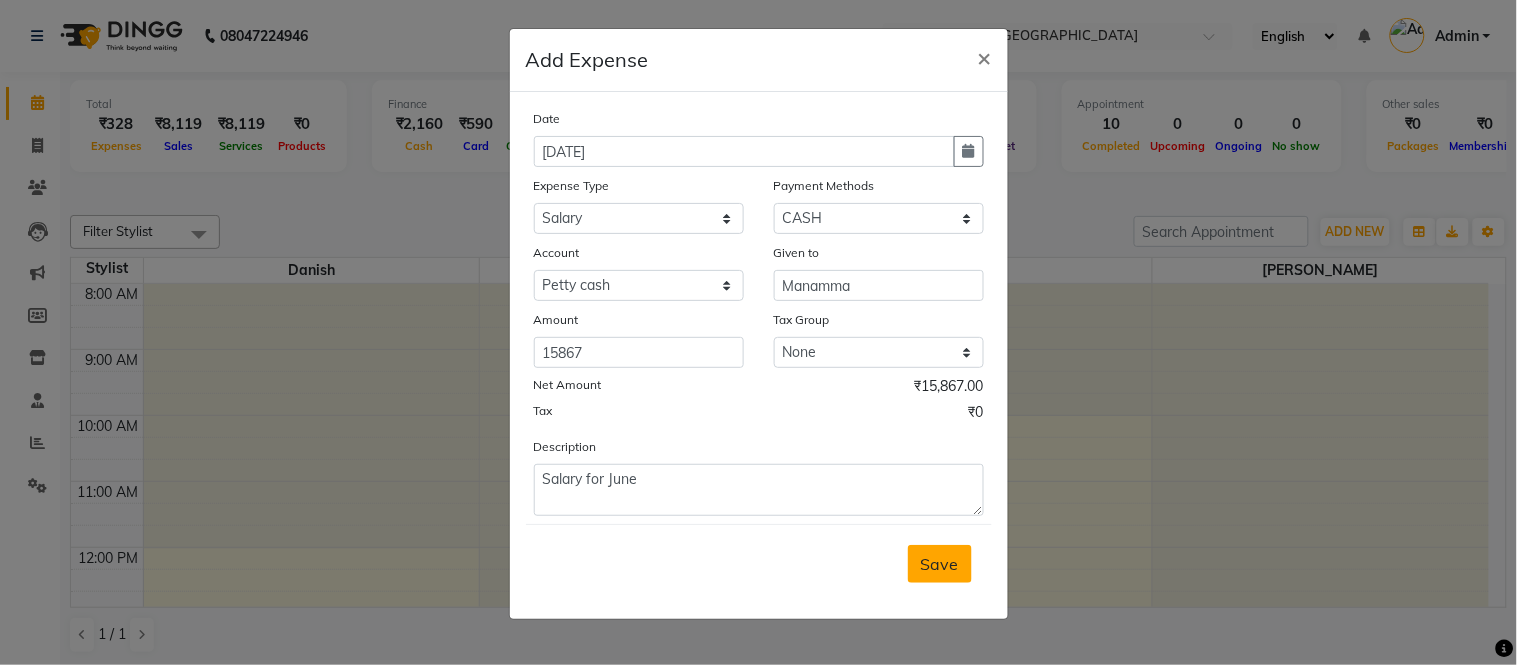 click on "Save" at bounding box center (940, 564) 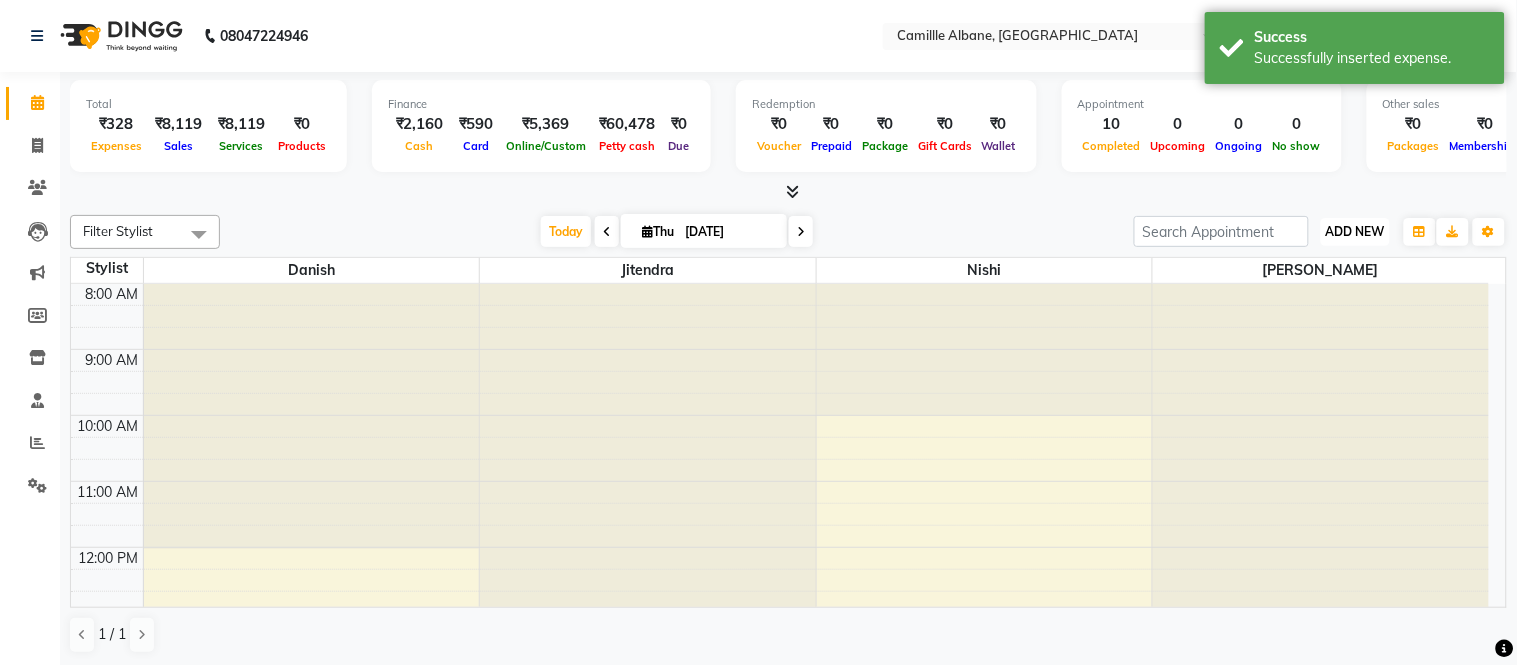 click on "ADD NEW Toggle Dropdown" at bounding box center (1355, 232) 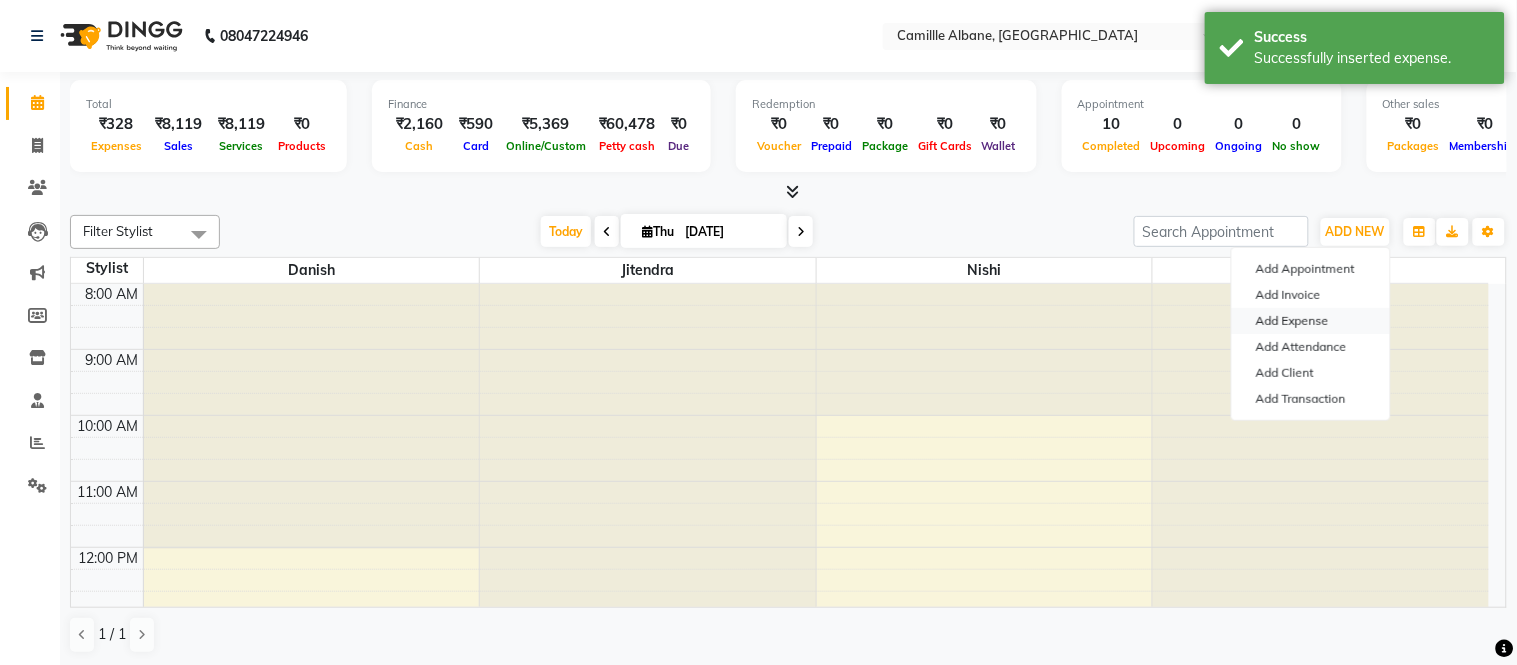 click on "Add Expense" at bounding box center [1311, 321] 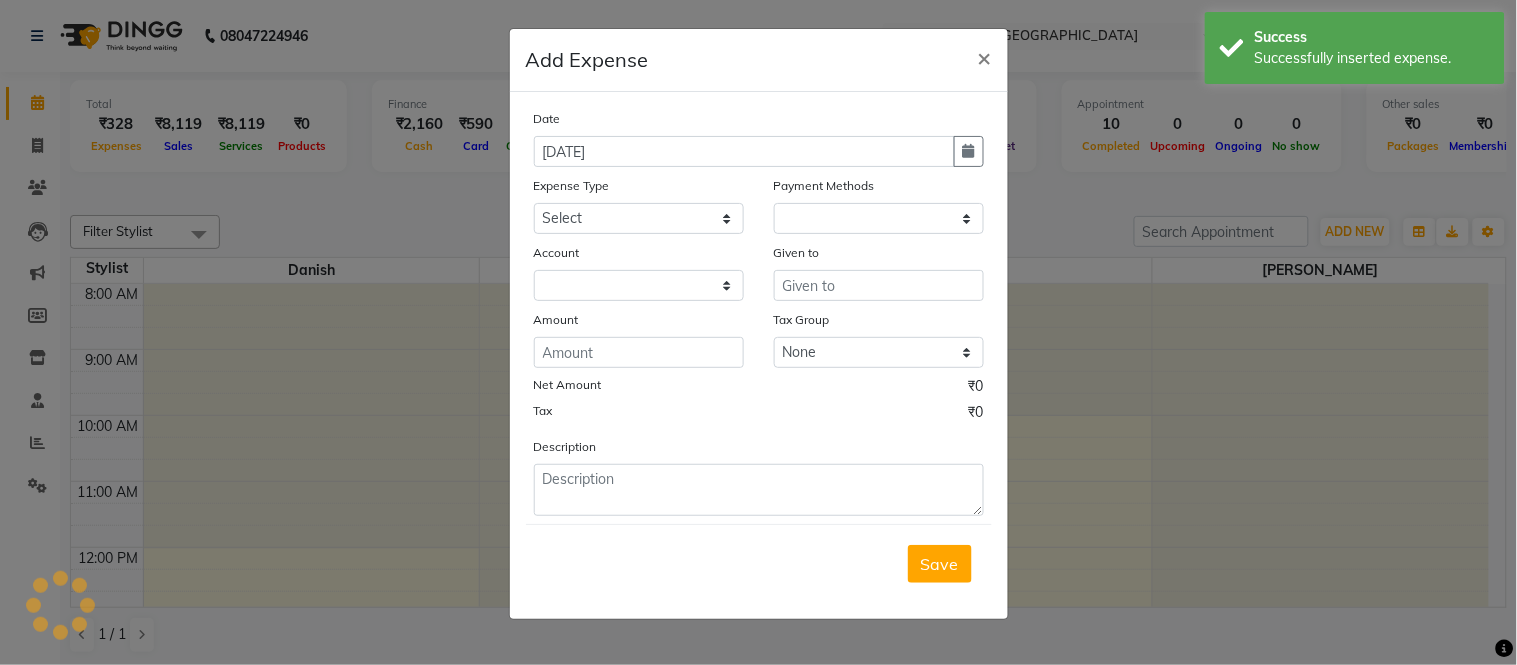 select on "1" 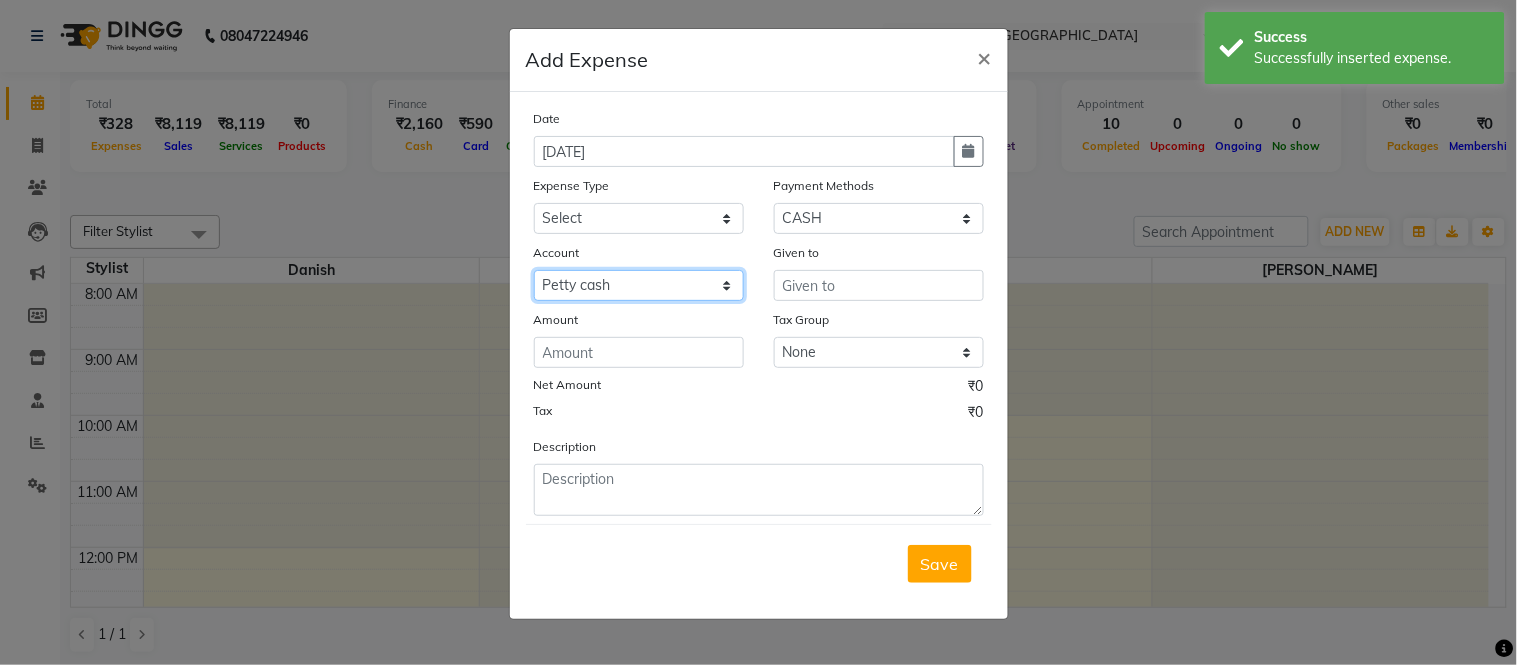 click on "Select [PERSON_NAME] cash Default account" 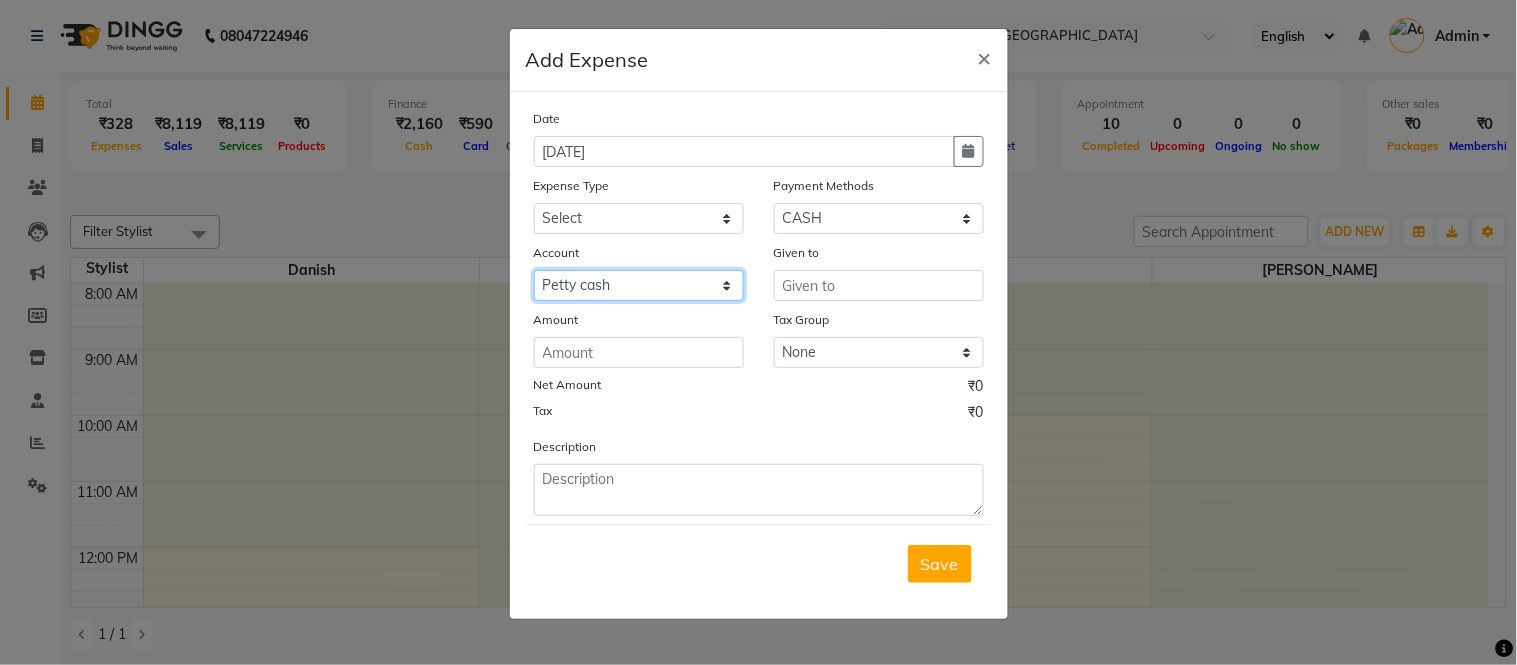 click on "Select [PERSON_NAME] cash Default account" 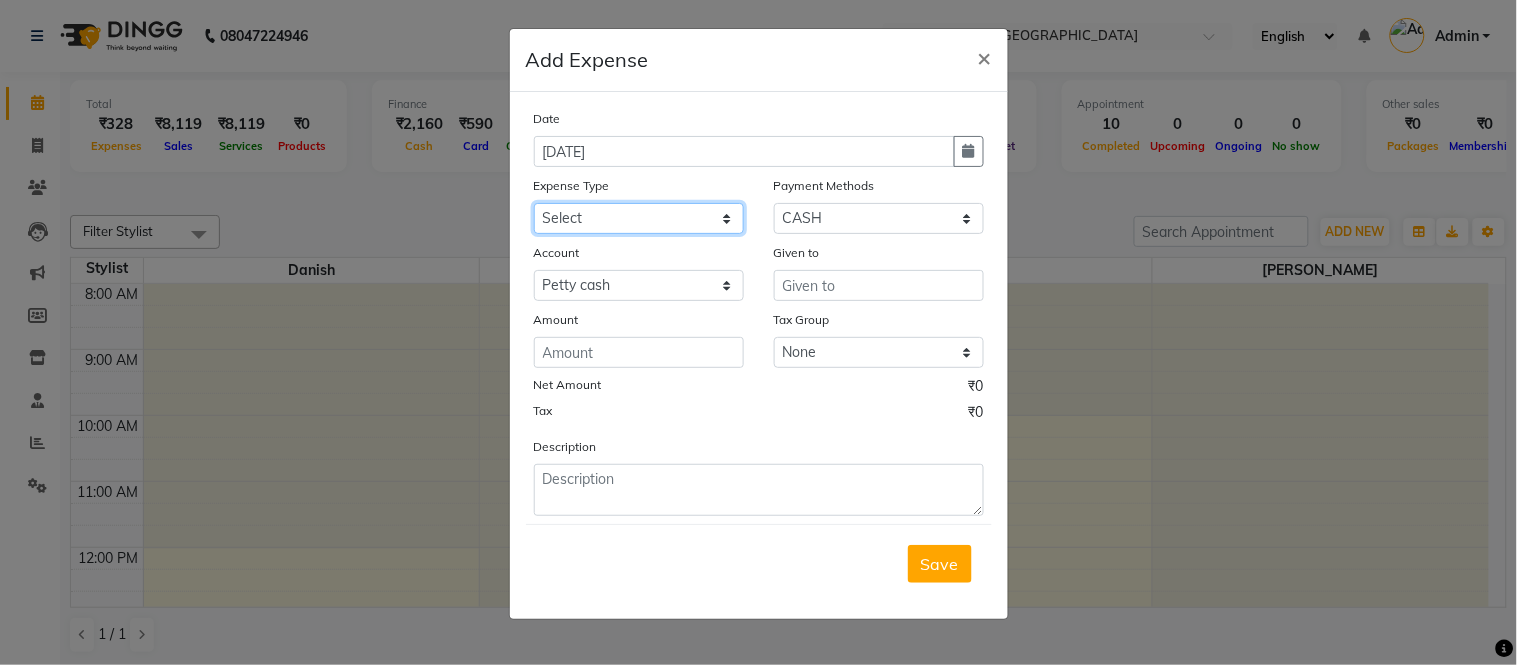 click on "Select Advance Salary Cash Adjustment as per DSR Client Snacks Equipment Fuel House Keeping Incentive Marketing Miscellaneous Monthly Bills OT Package Incentive Pantry Product Rent Review Salary Staff Welfare Suspense amount Tea & Refreshment TIP Utilities" 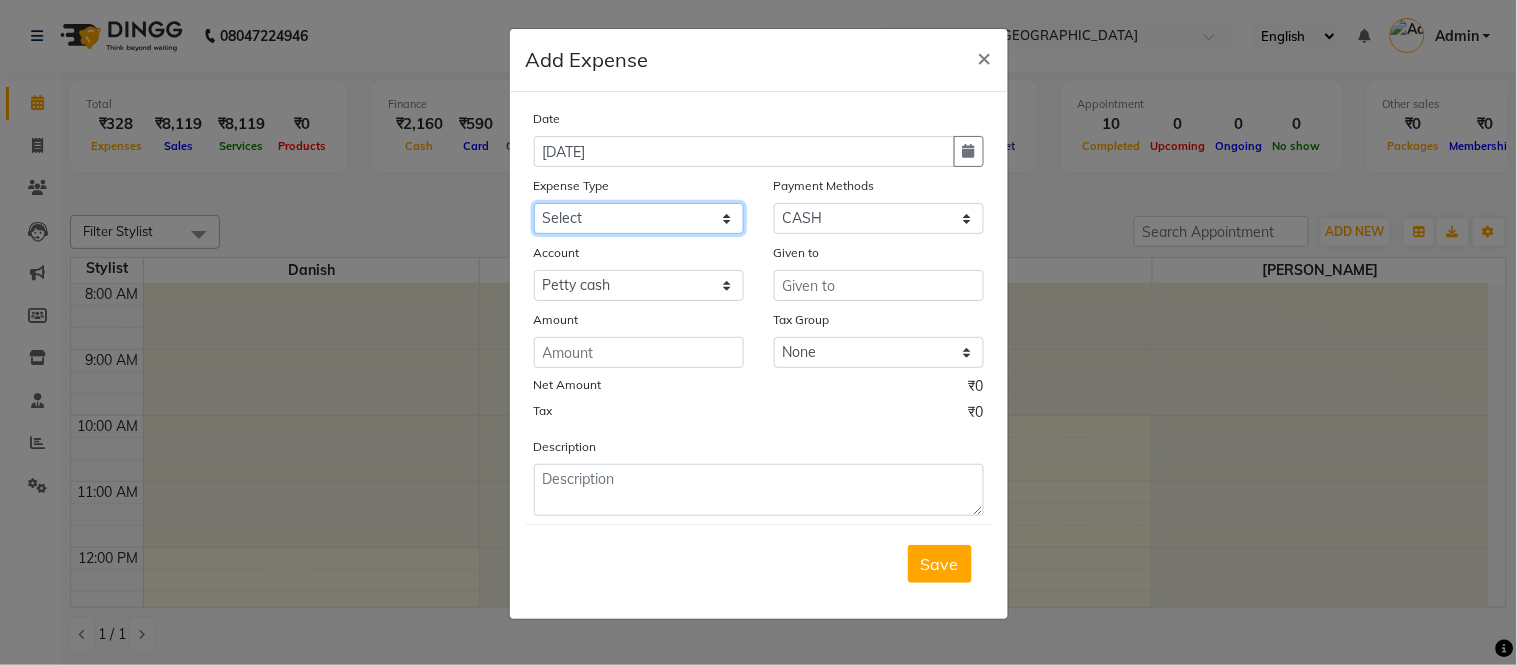 select on "17568" 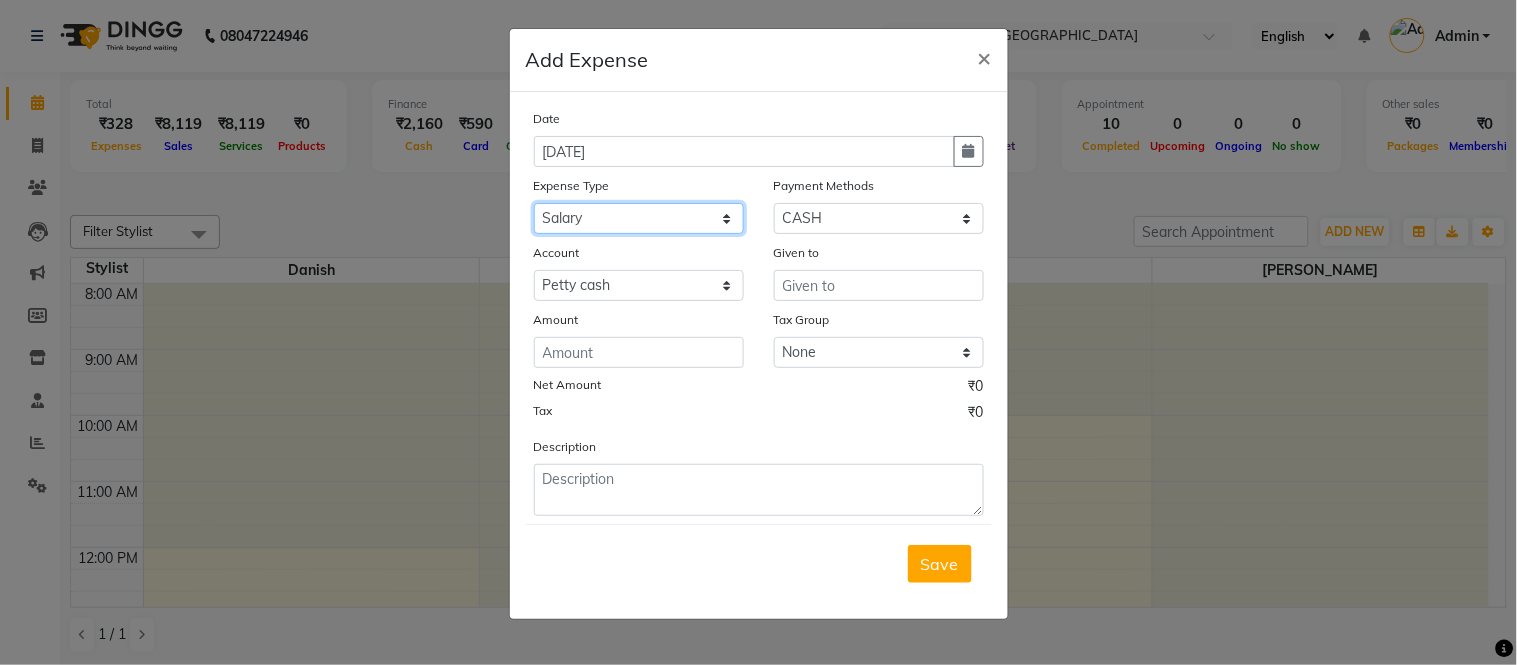click on "Select Advance Salary Cash Adjustment as per DSR Client Snacks Equipment Fuel House Keeping Incentive Marketing Miscellaneous Monthly Bills OT Package Incentive Pantry Product Rent Review Salary Staff Welfare Suspense amount Tea & Refreshment TIP Utilities" 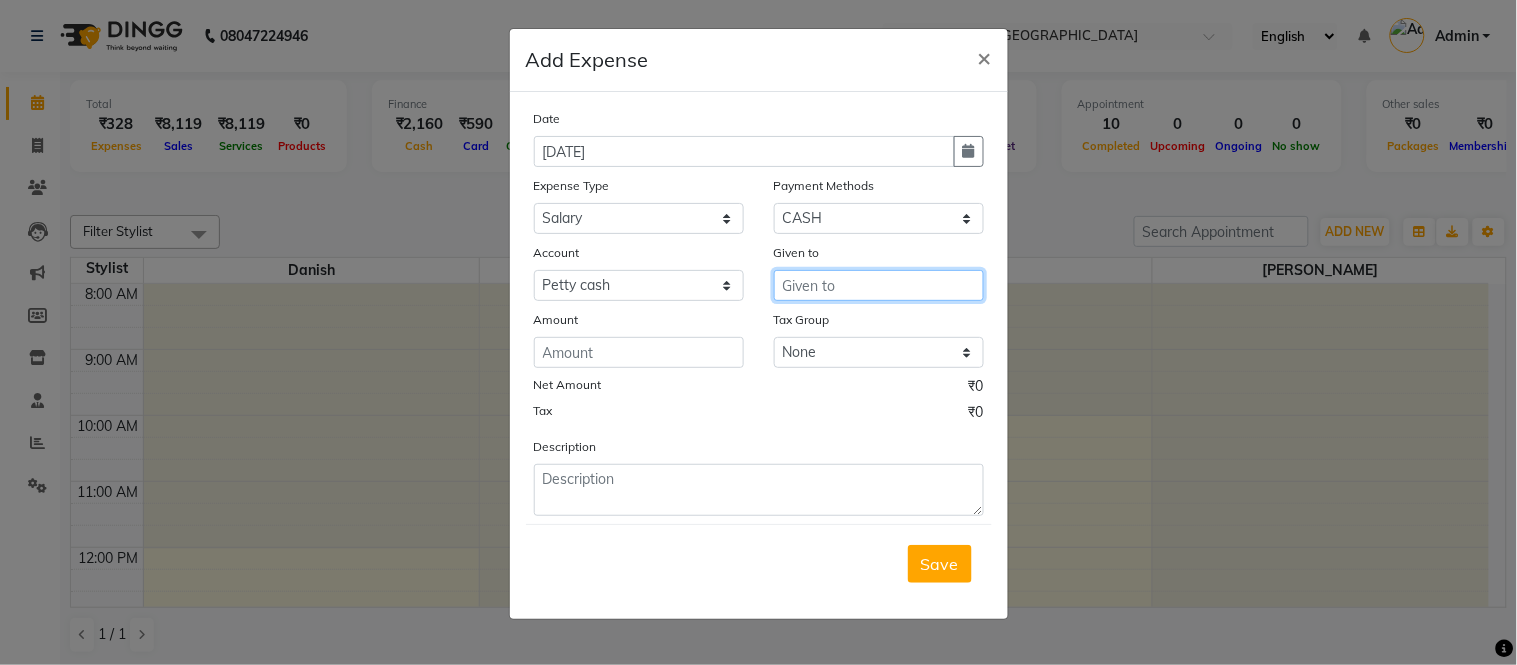 click at bounding box center [879, 285] 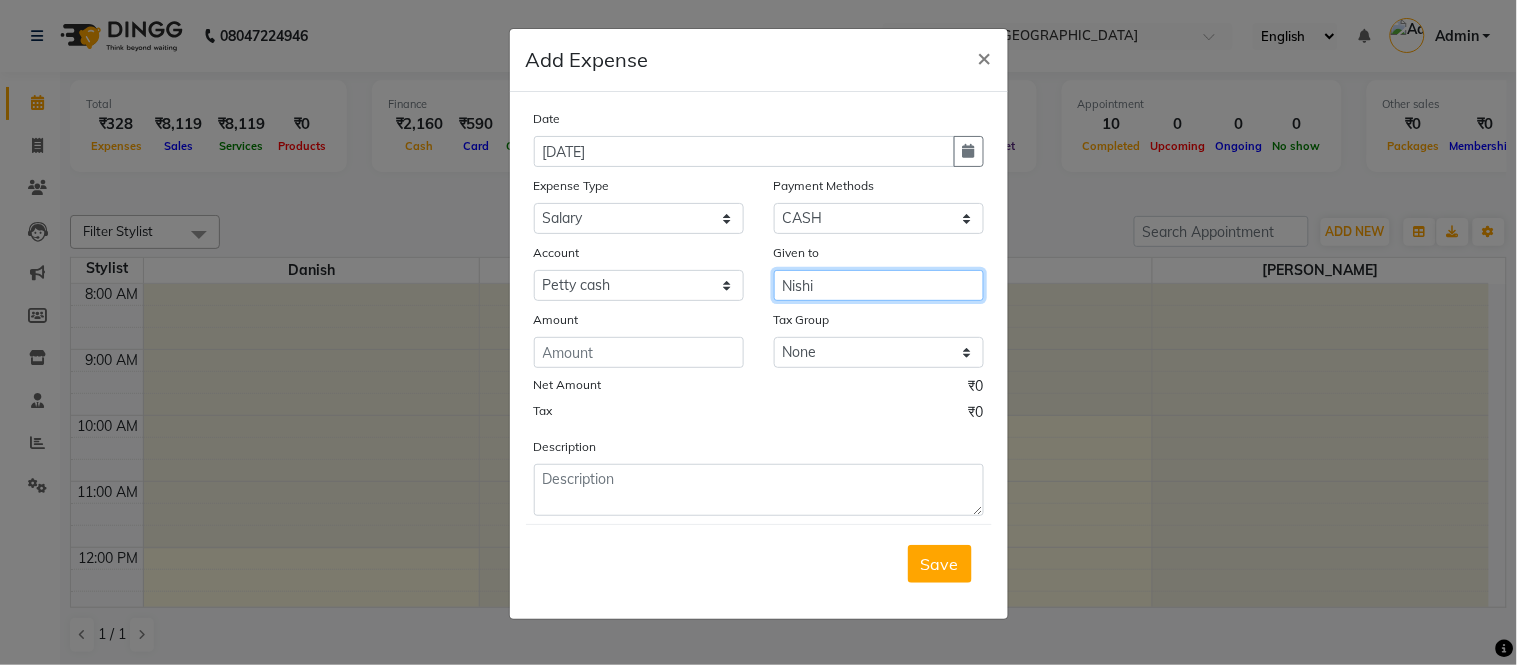 type on "Nishi" 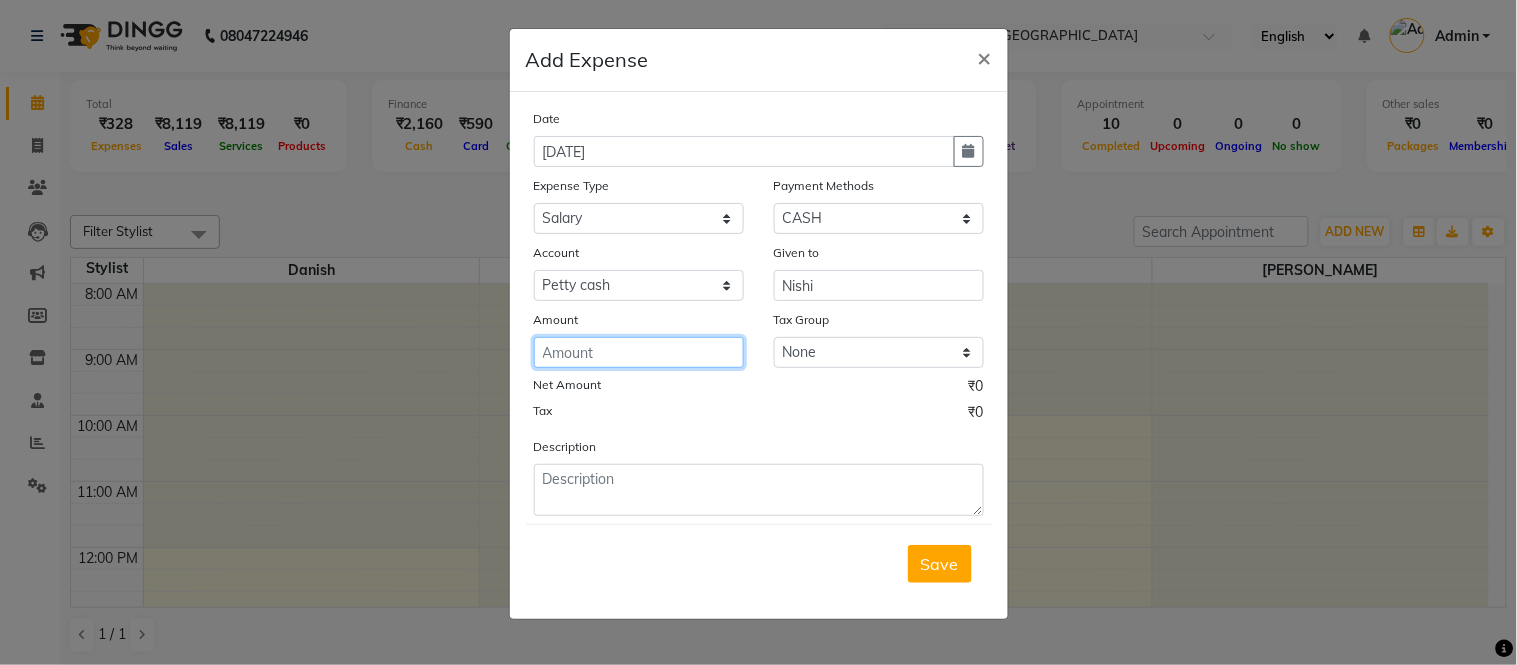 click 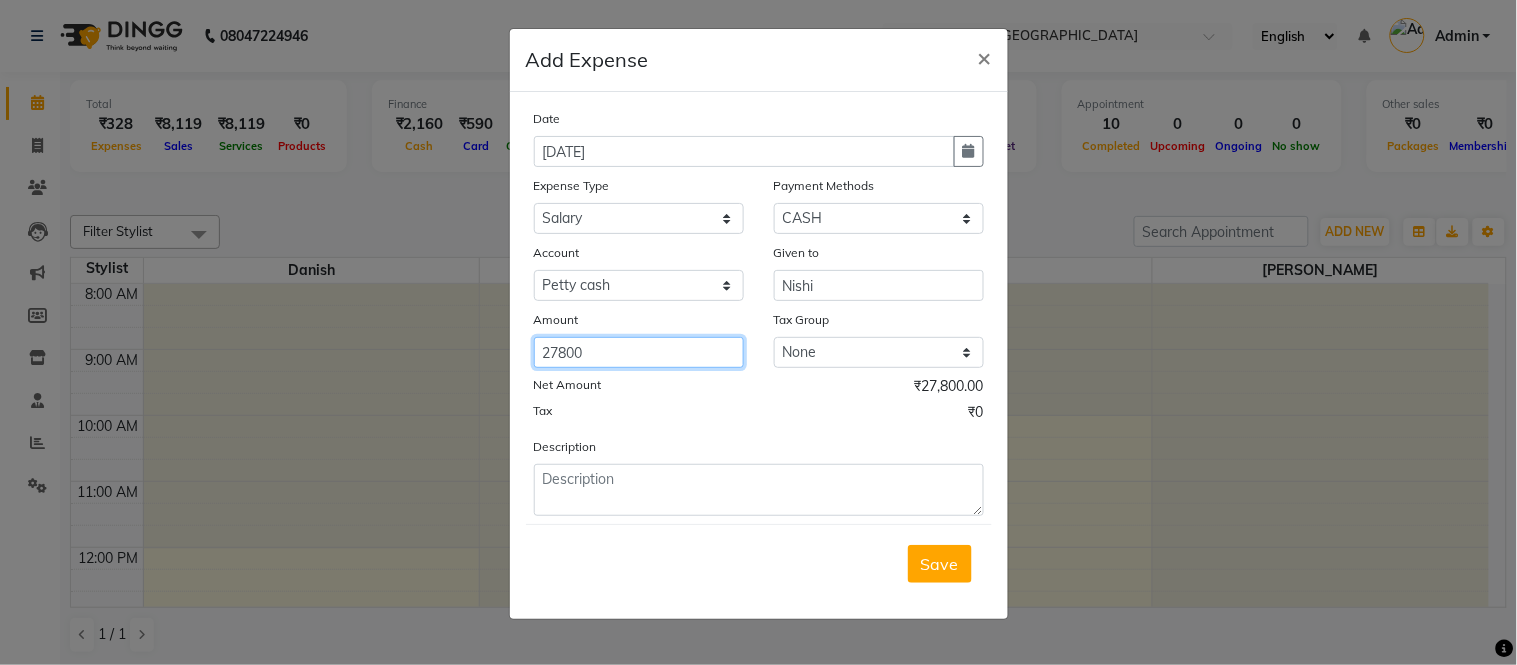 type on "27800" 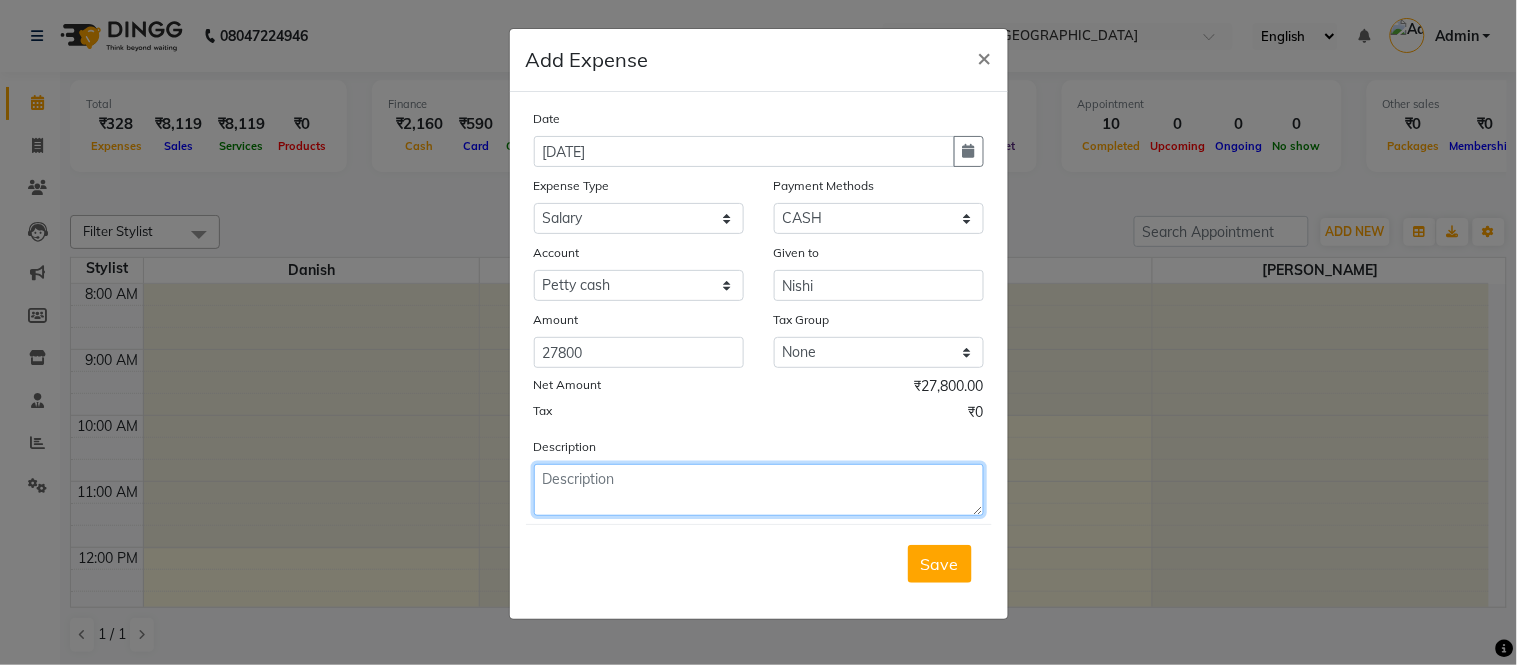 click 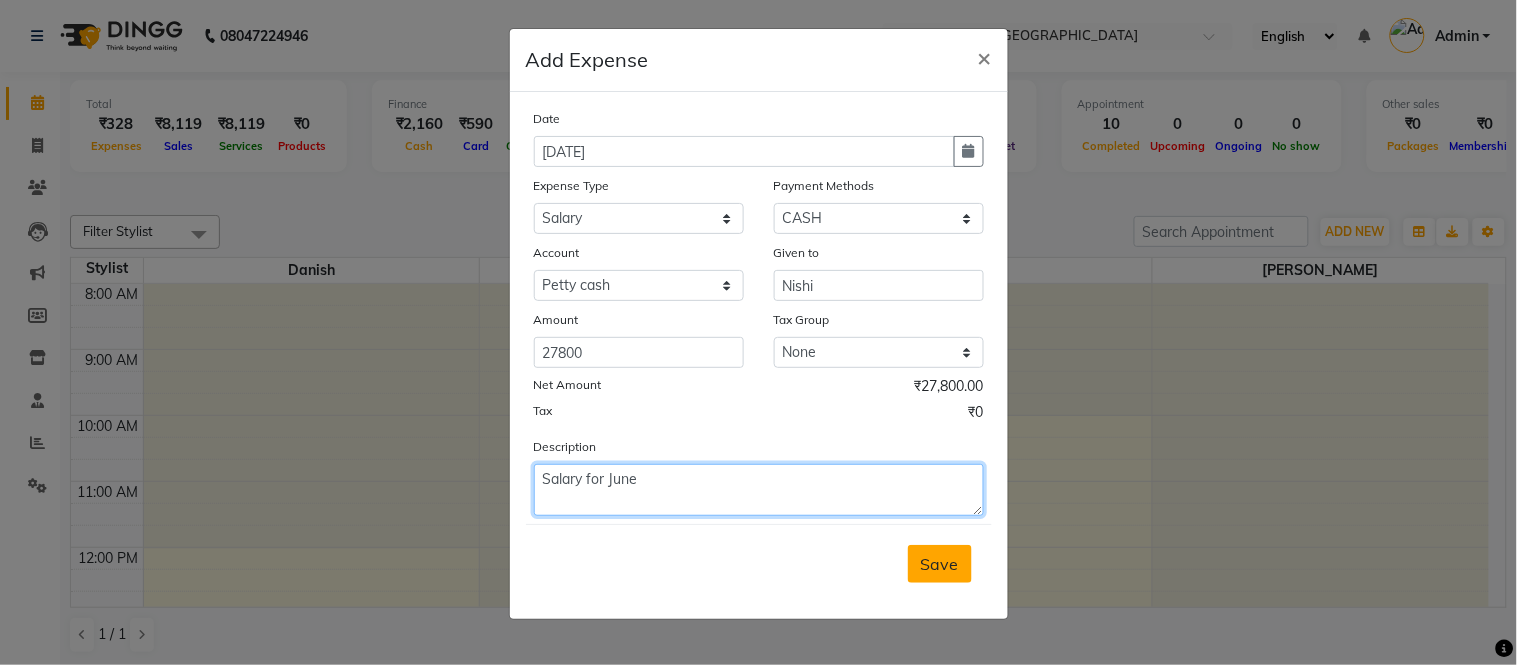 type on "Salary for June" 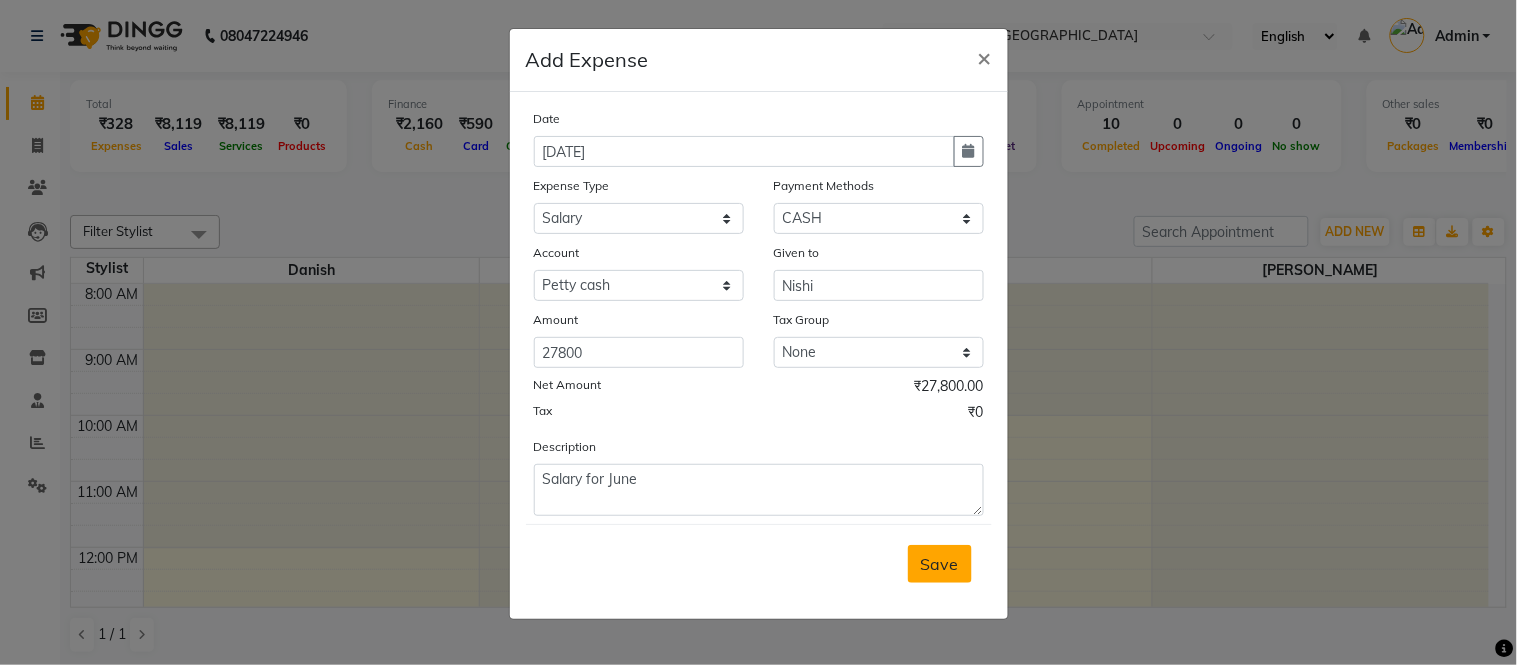 click on "Save" at bounding box center [940, 564] 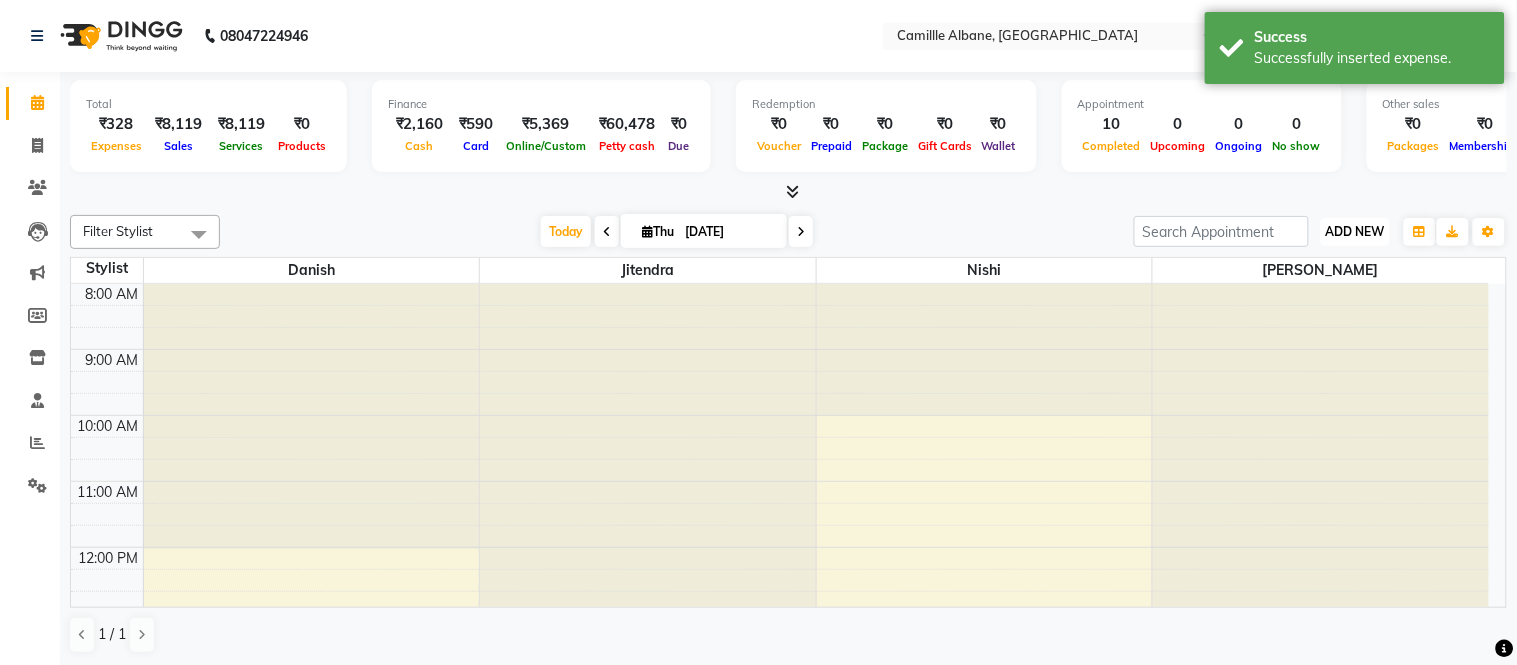 click on "ADD NEW" at bounding box center [1355, 231] 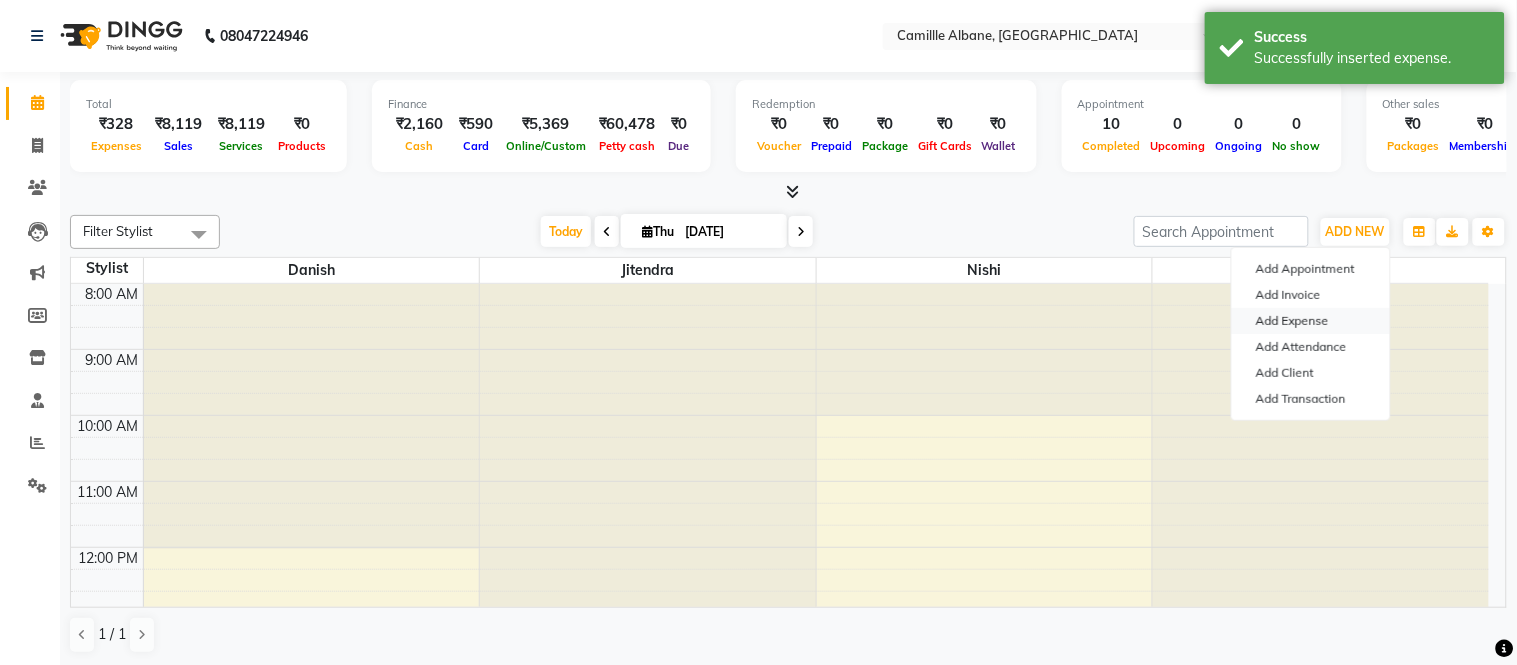 click on "Add Expense" at bounding box center (1311, 321) 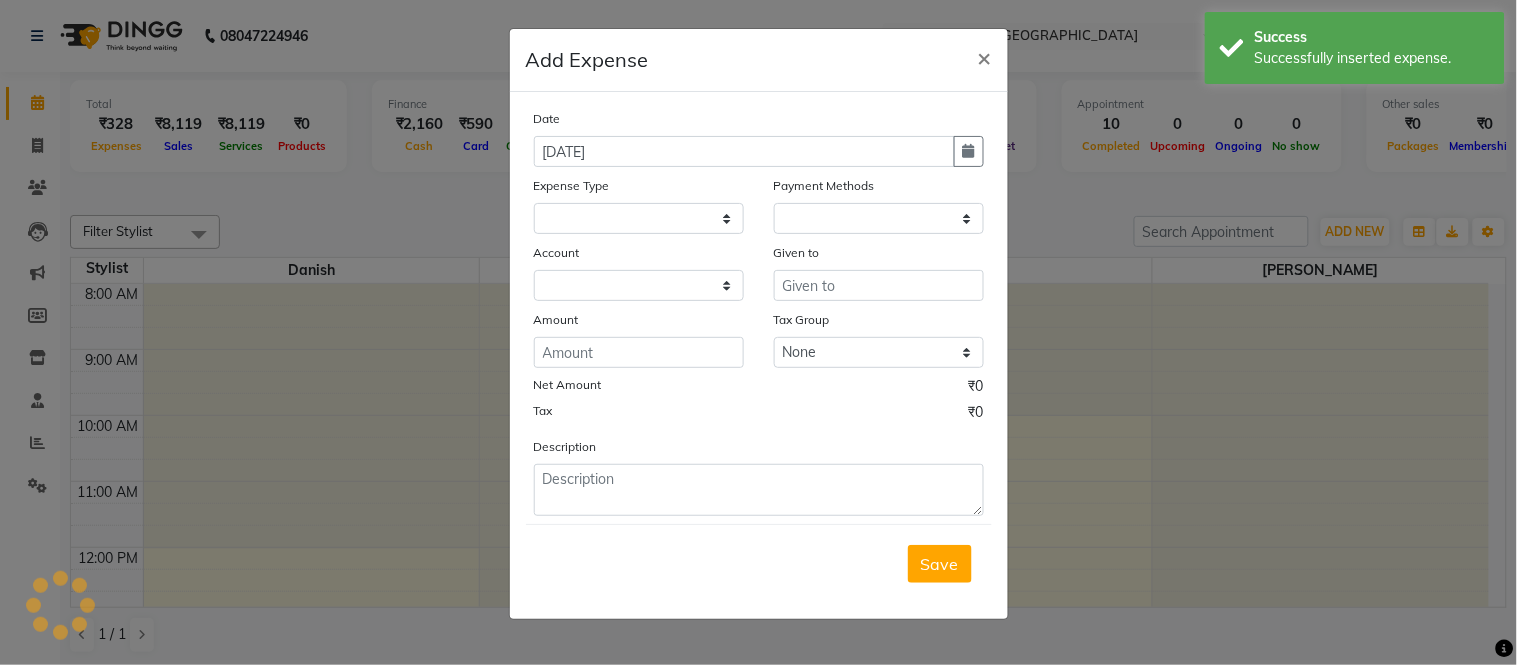 select 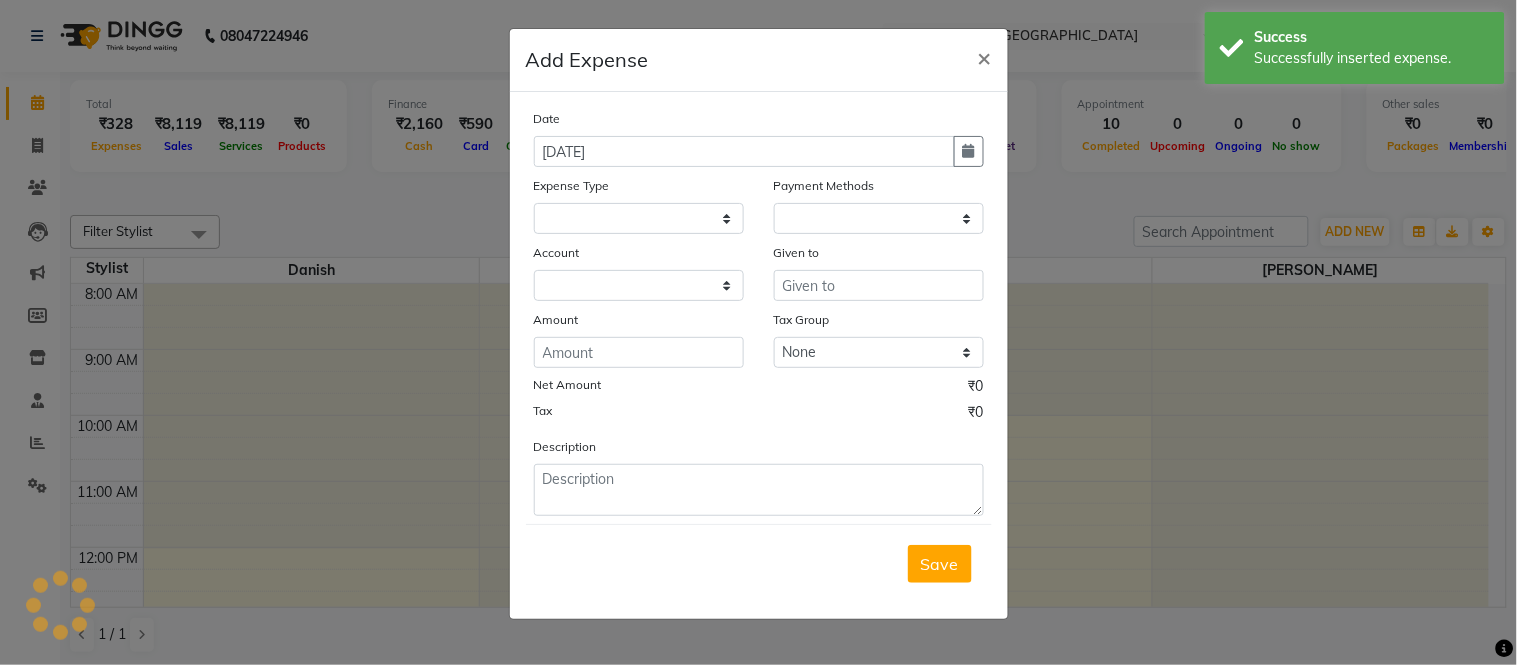 select on "1" 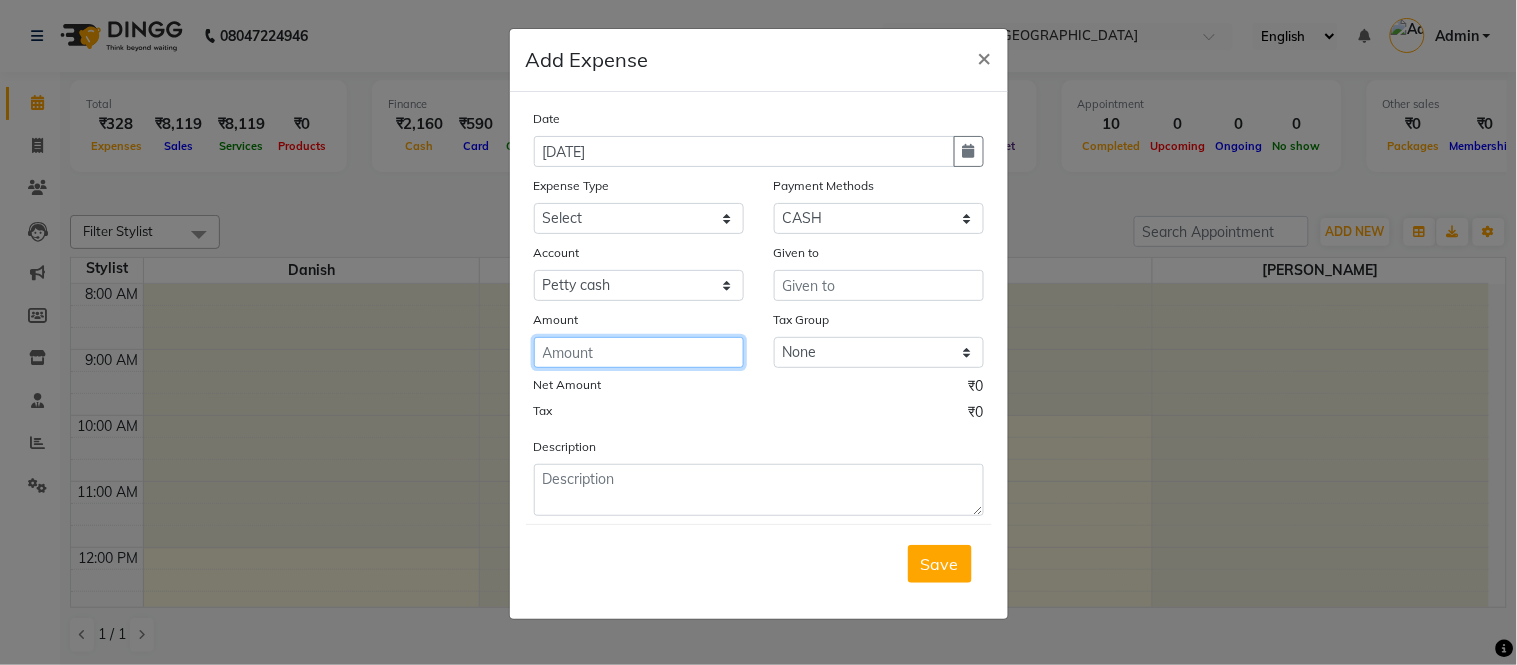 click 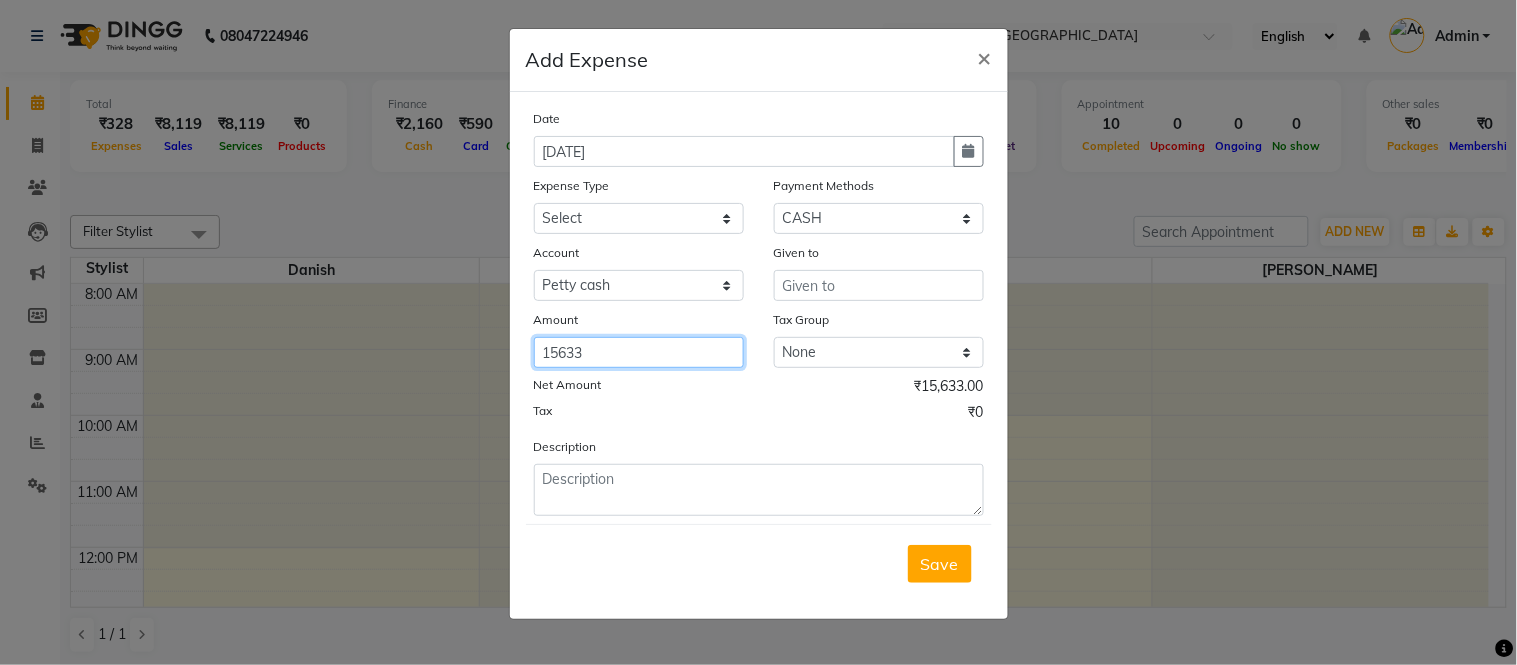 type on "15633" 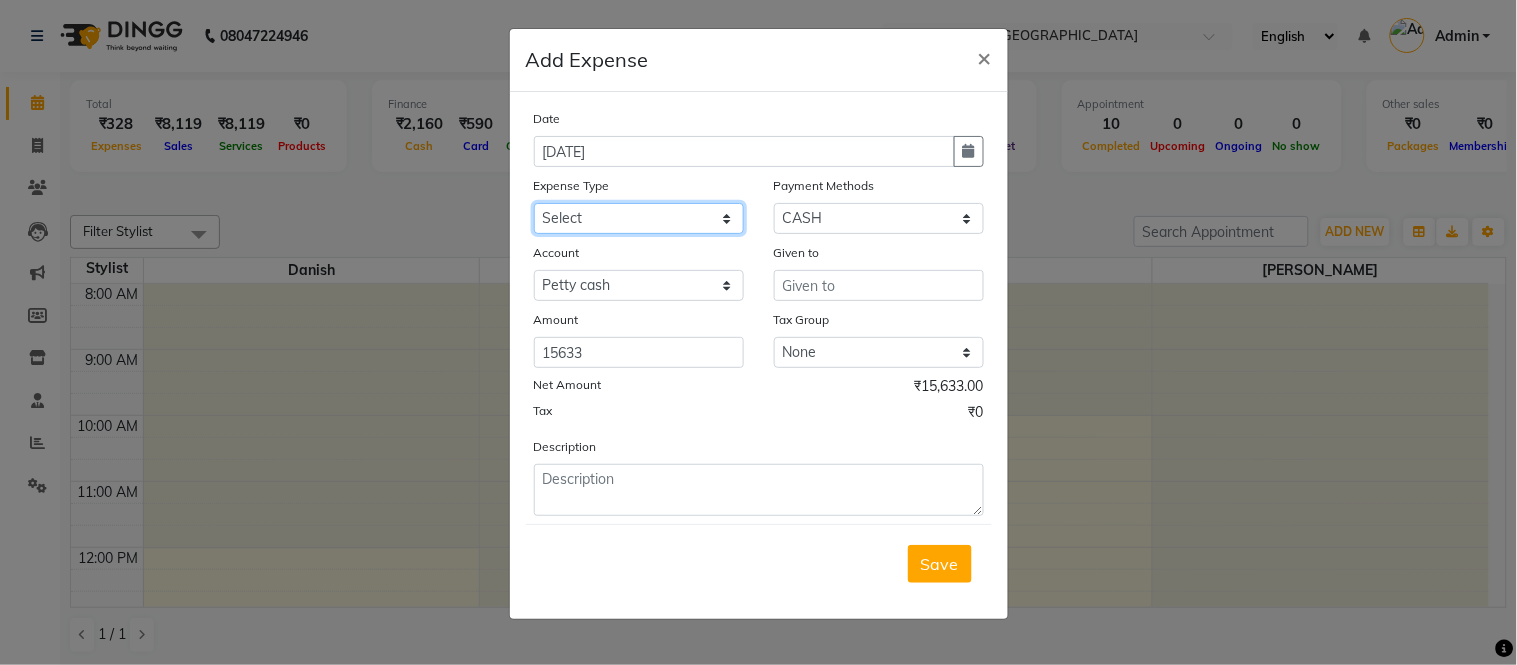click on "Select Advance Salary Cash Adjustment as per DSR Client Snacks Equipment Fuel House Keeping Incentive Marketing Miscellaneous Monthly Bills OT Package Incentive Pantry Product Rent Review Salary Staff Welfare Suspense amount Tea & Refreshment TIP Utilities" 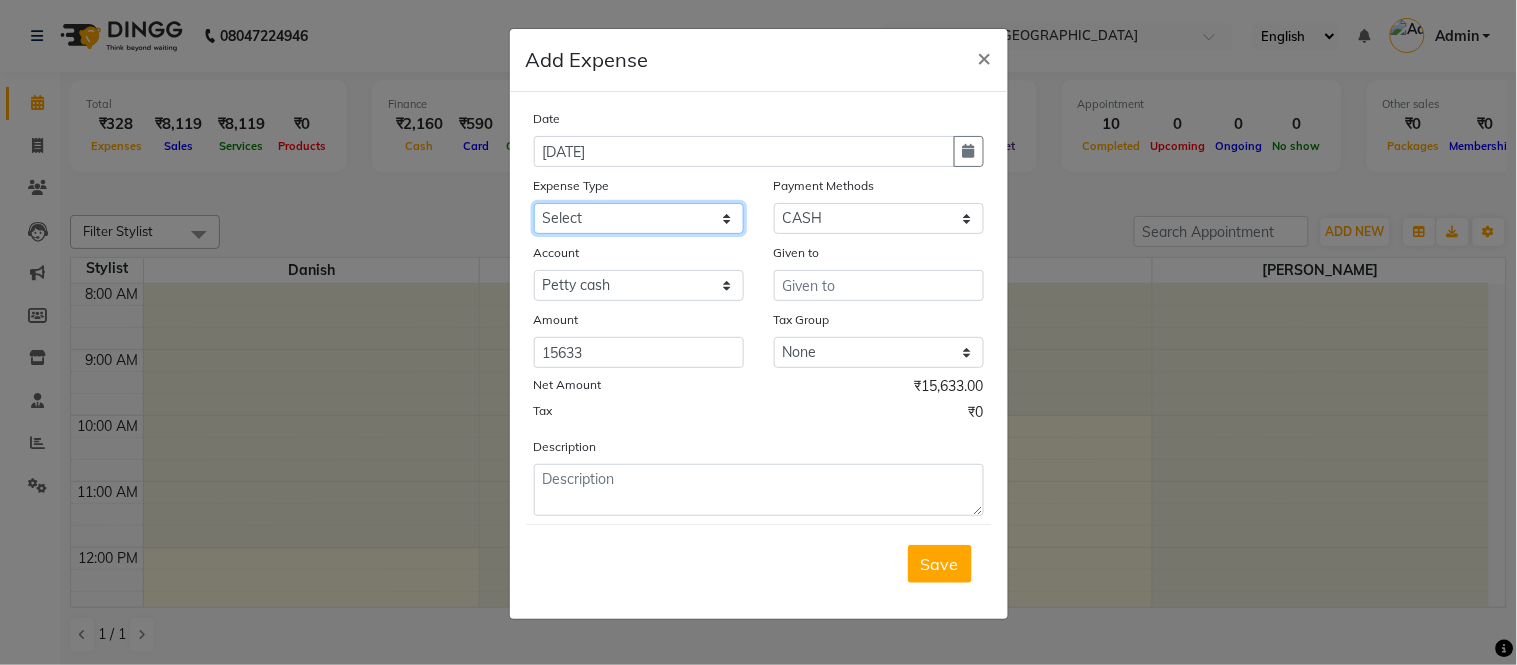 select on "17568" 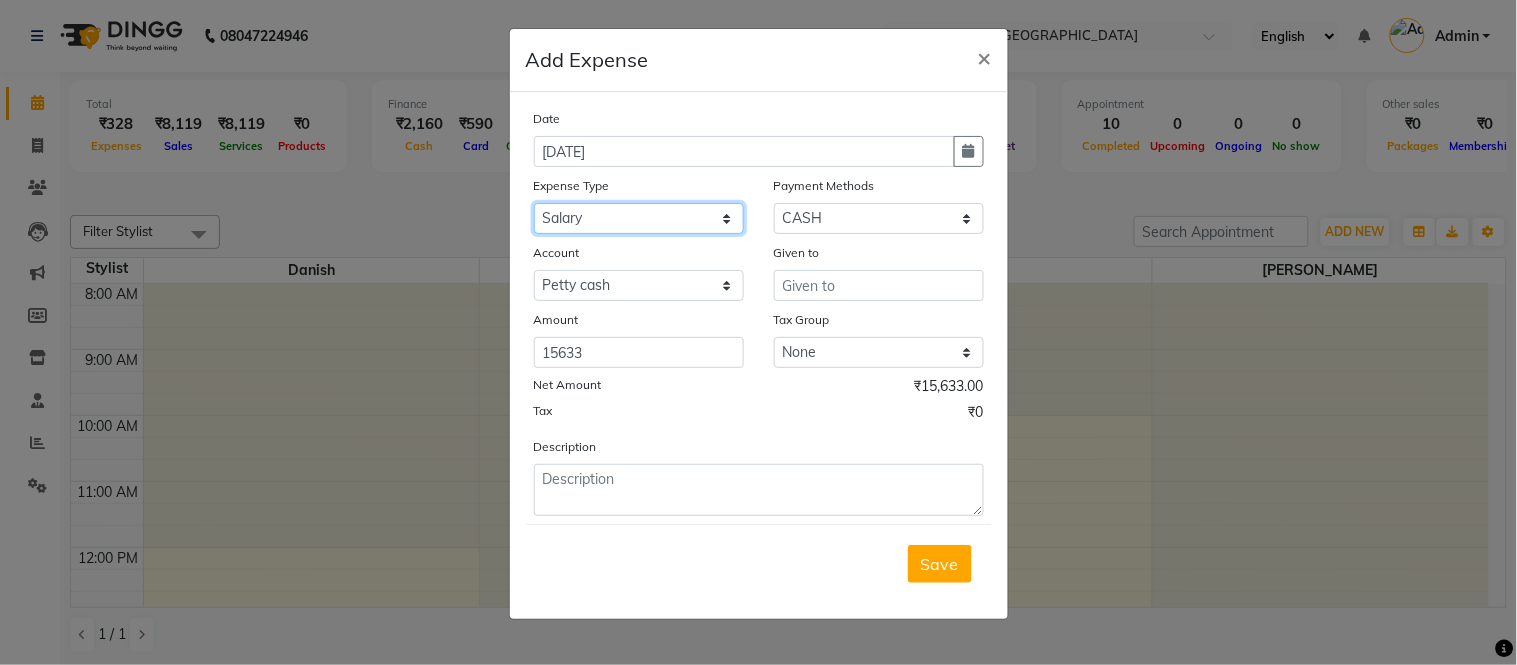 click on "Select Advance Salary Cash Adjustment as per DSR Client Snacks Equipment Fuel House Keeping Incentive Marketing Miscellaneous Monthly Bills OT Package Incentive Pantry Product Rent Review Salary Staff Welfare Suspense amount Tea & Refreshment TIP Utilities" 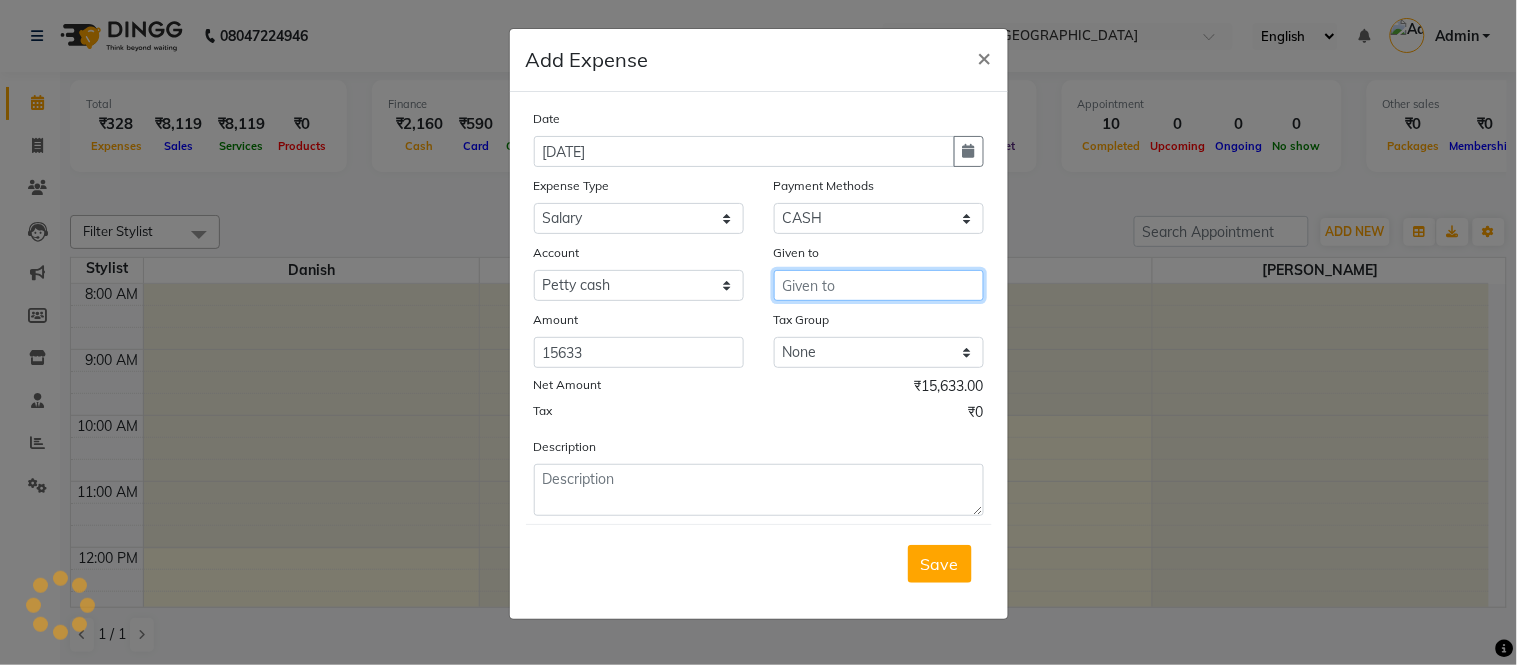 click at bounding box center [879, 285] 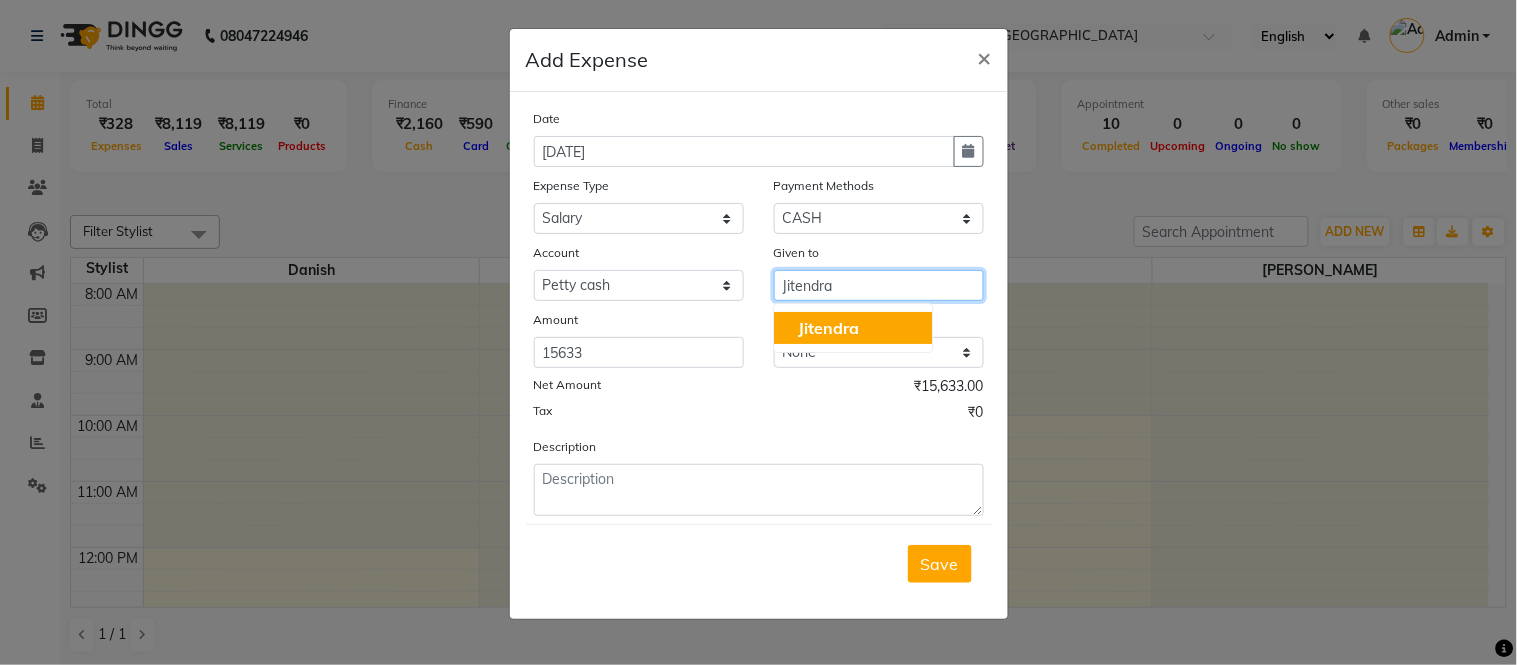 click on "Jitendra" 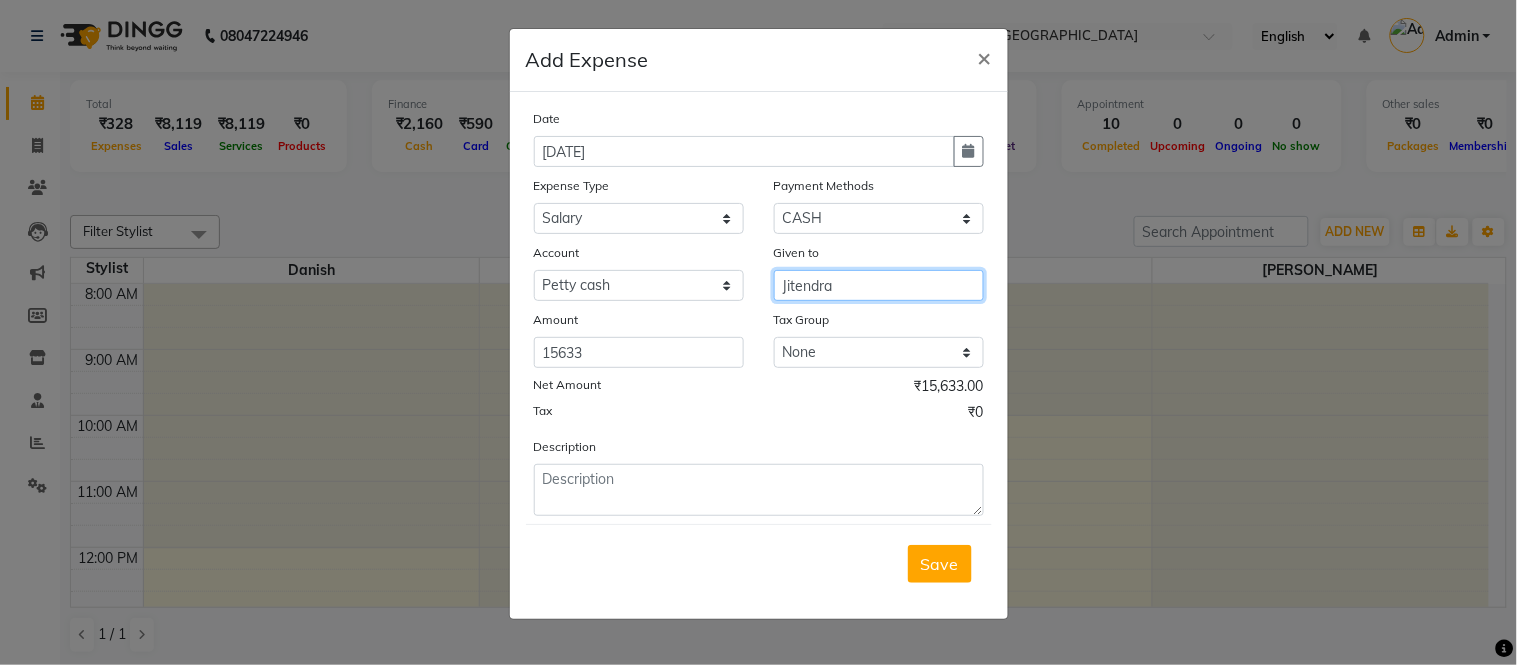 type on "Jitendra" 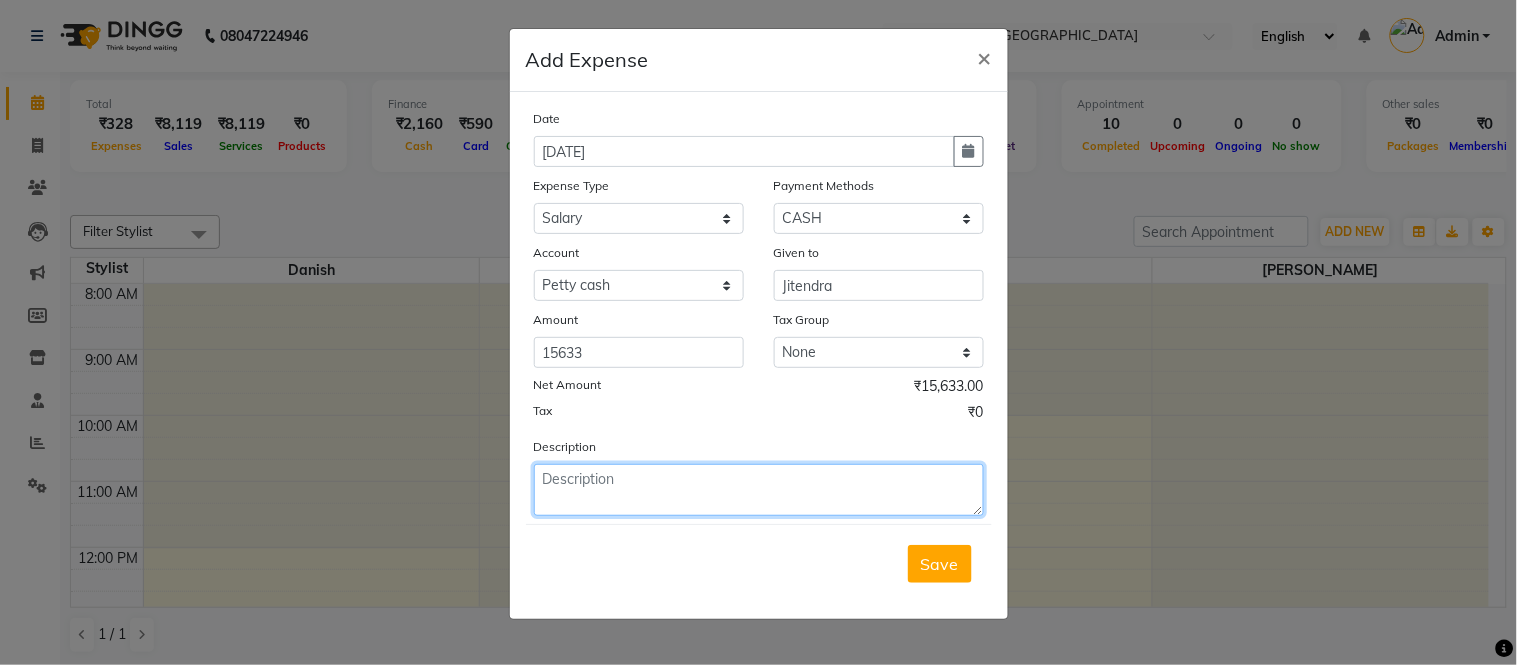 click 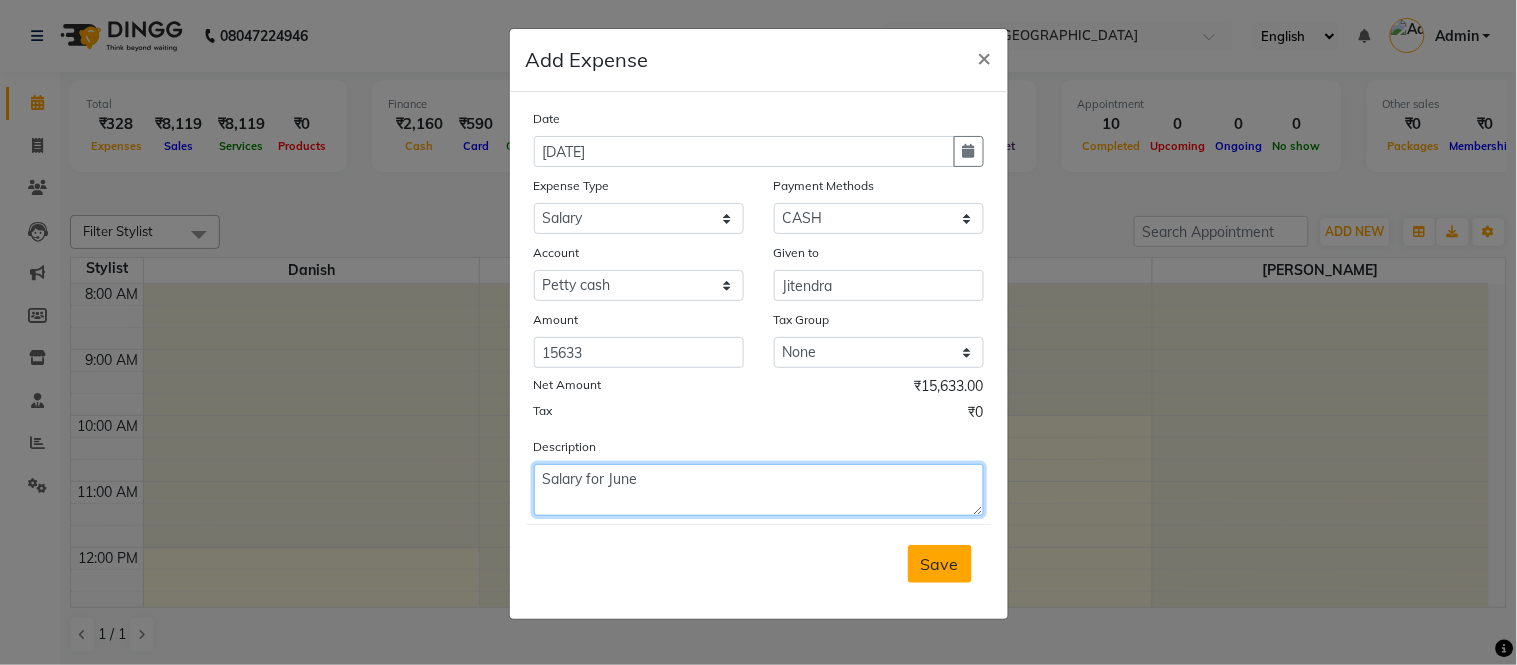 type on "Salary for June" 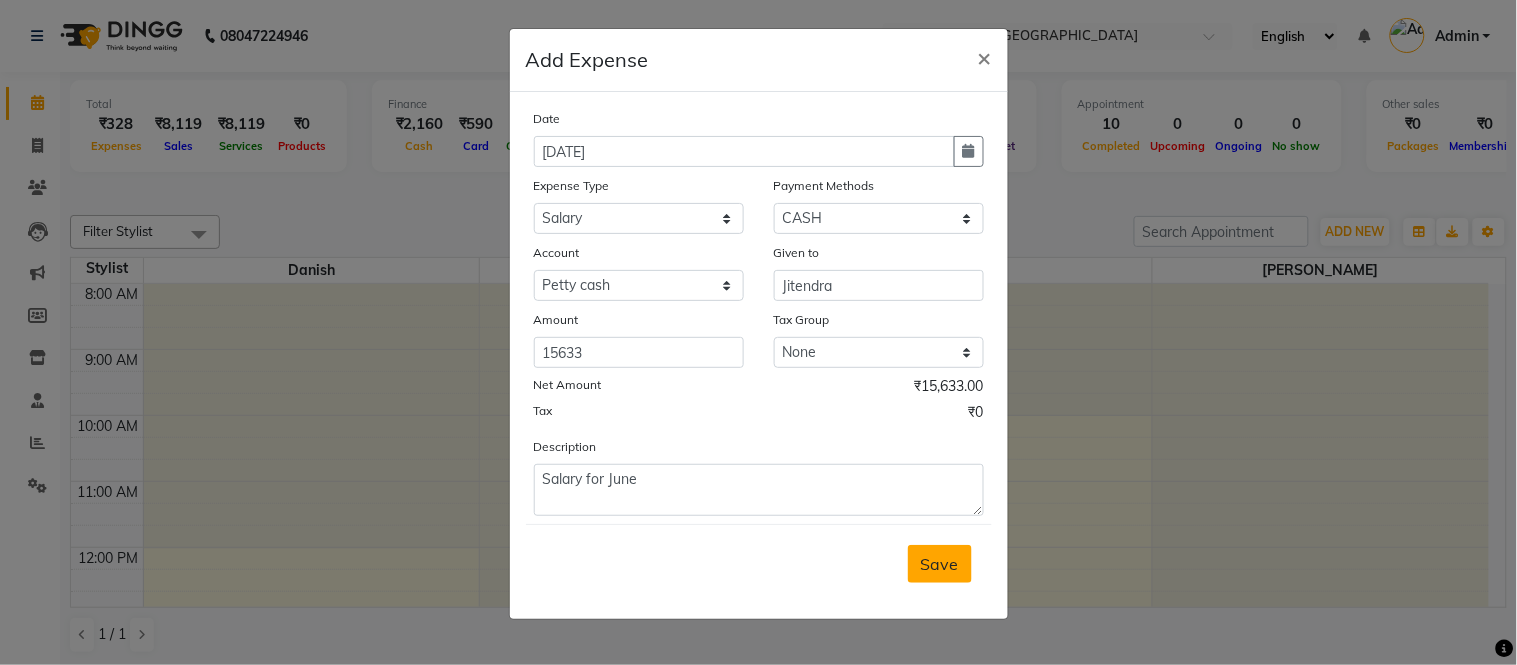 click on "Save" at bounding box center [940, 564] 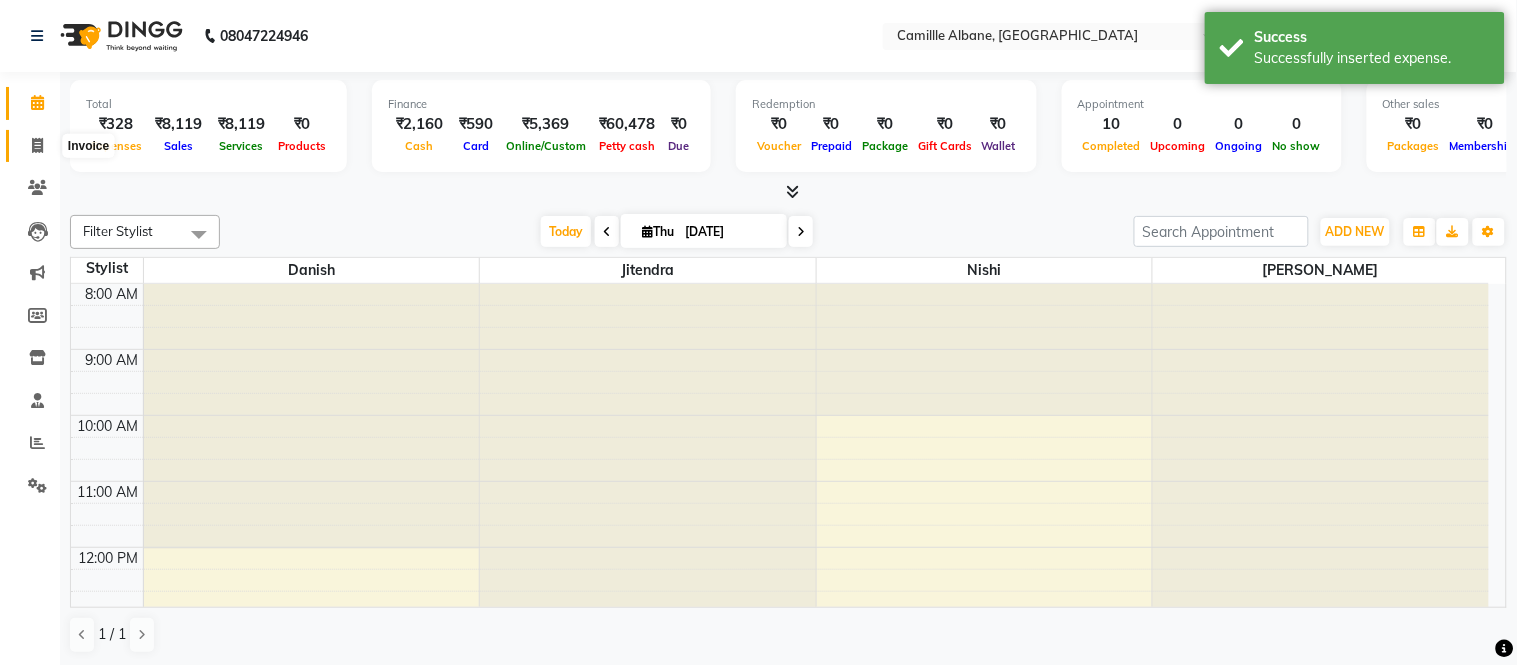 click 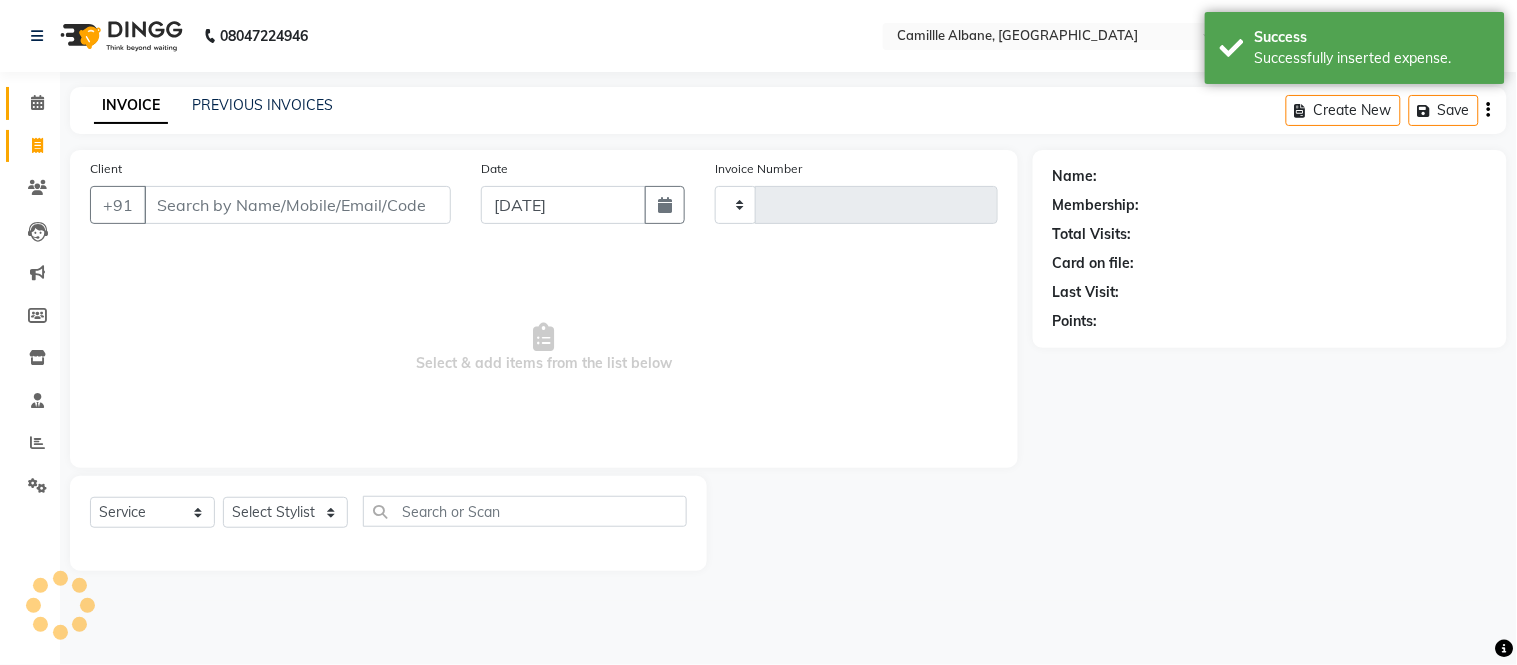 type on "0723" 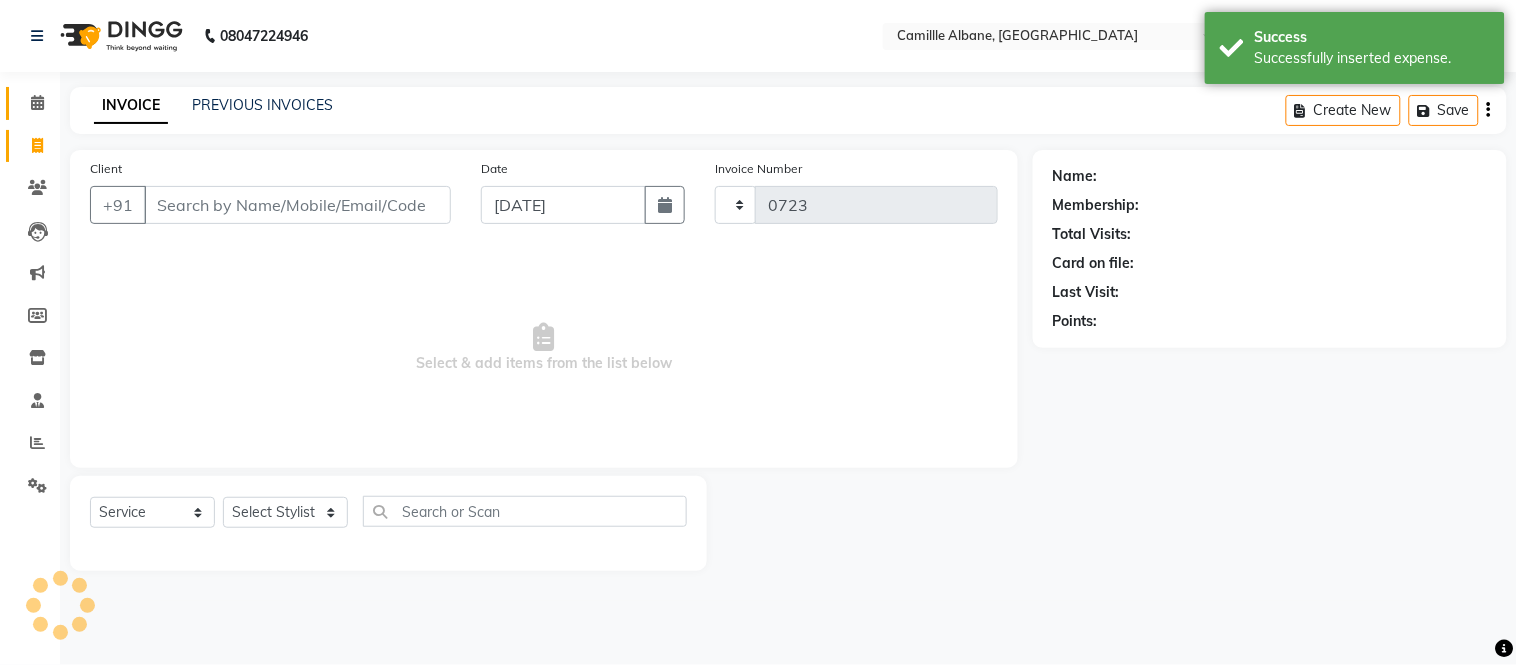 select on "7025" 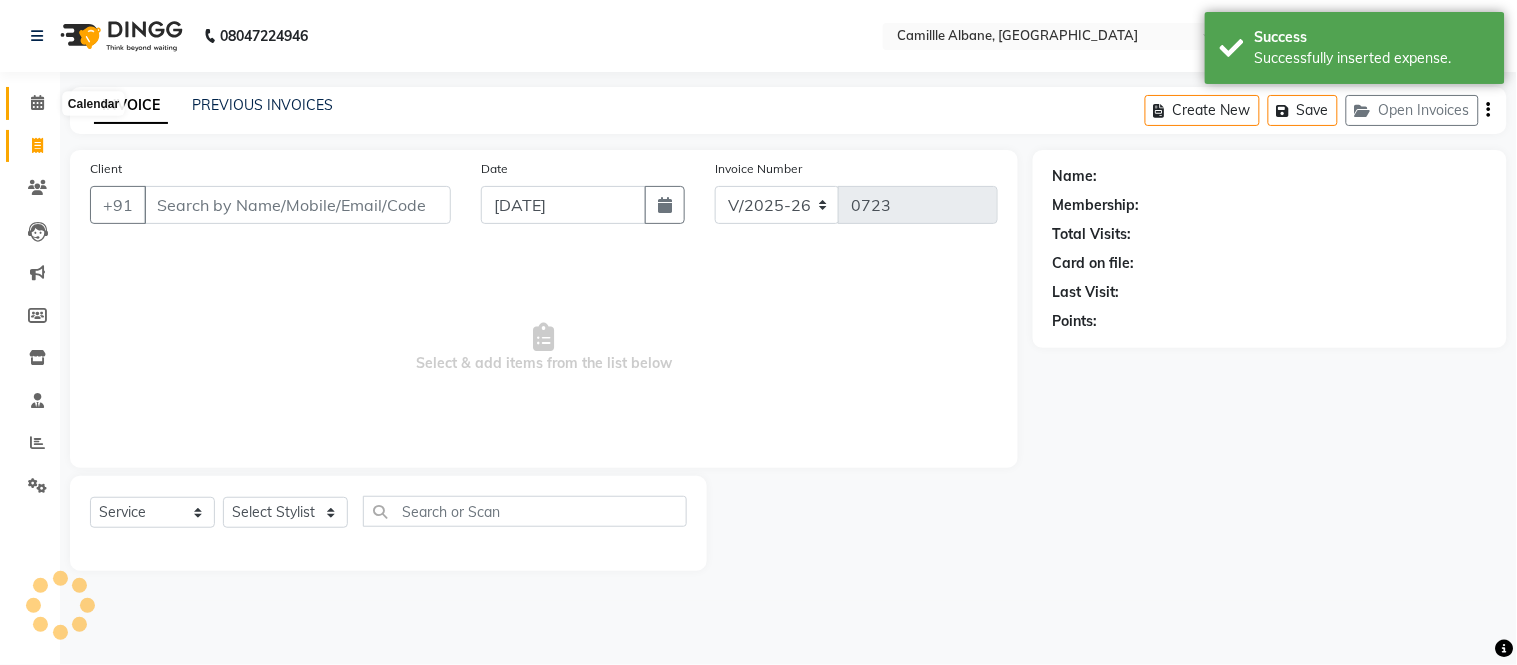 click 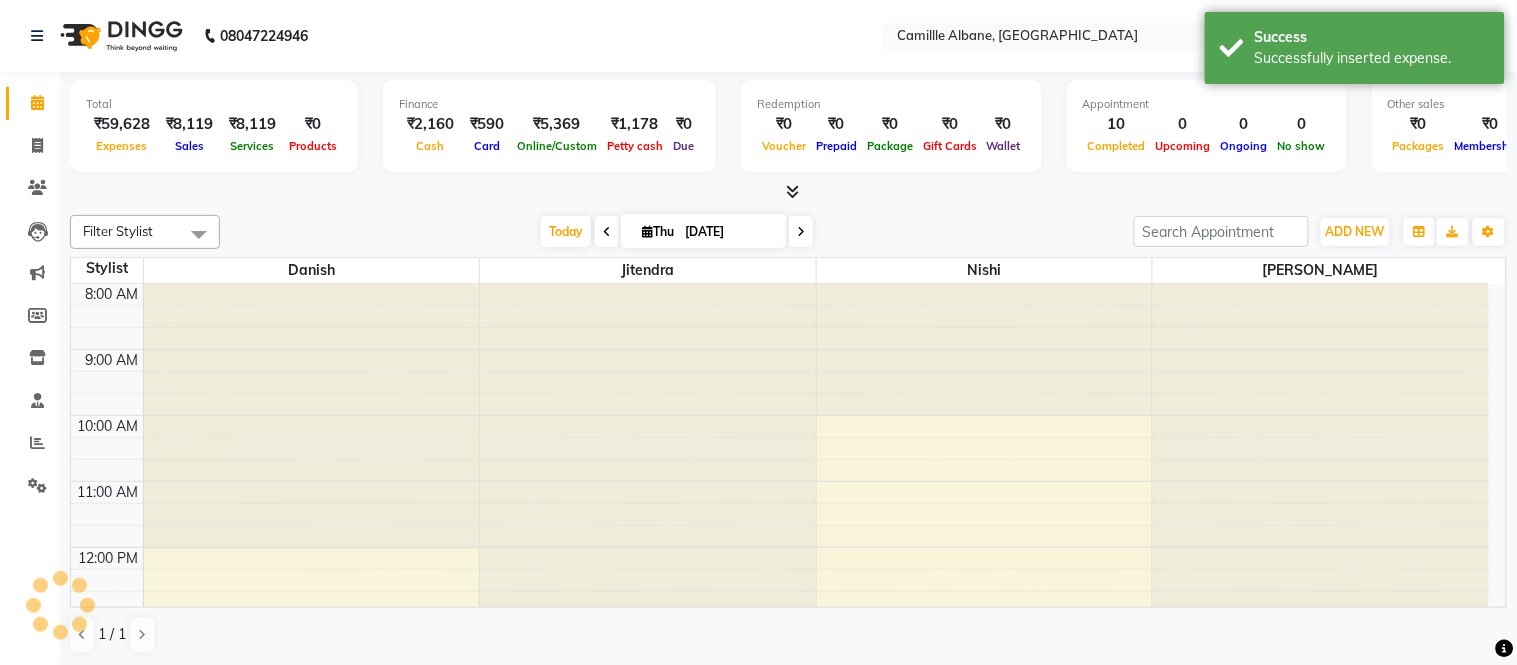 scroll, scrollTop: 0, scrollLeft: 0, axis: both 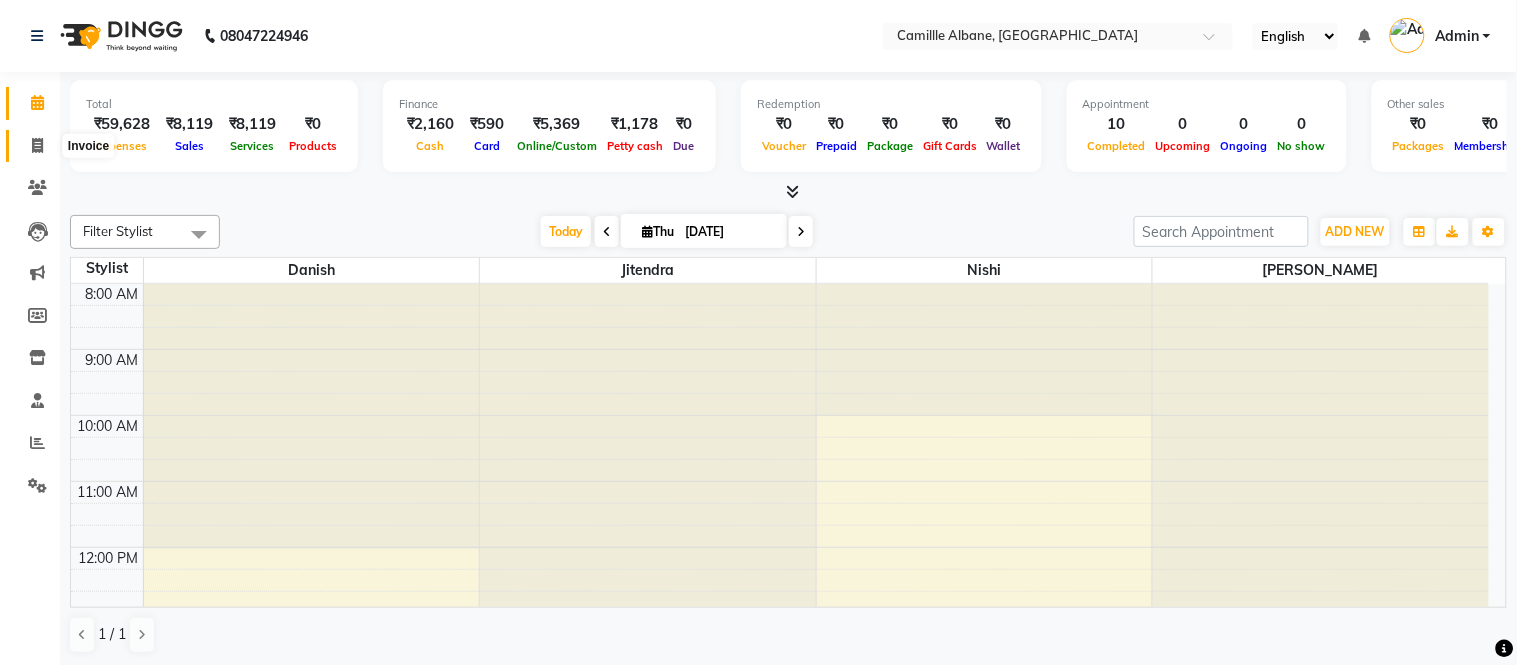 click 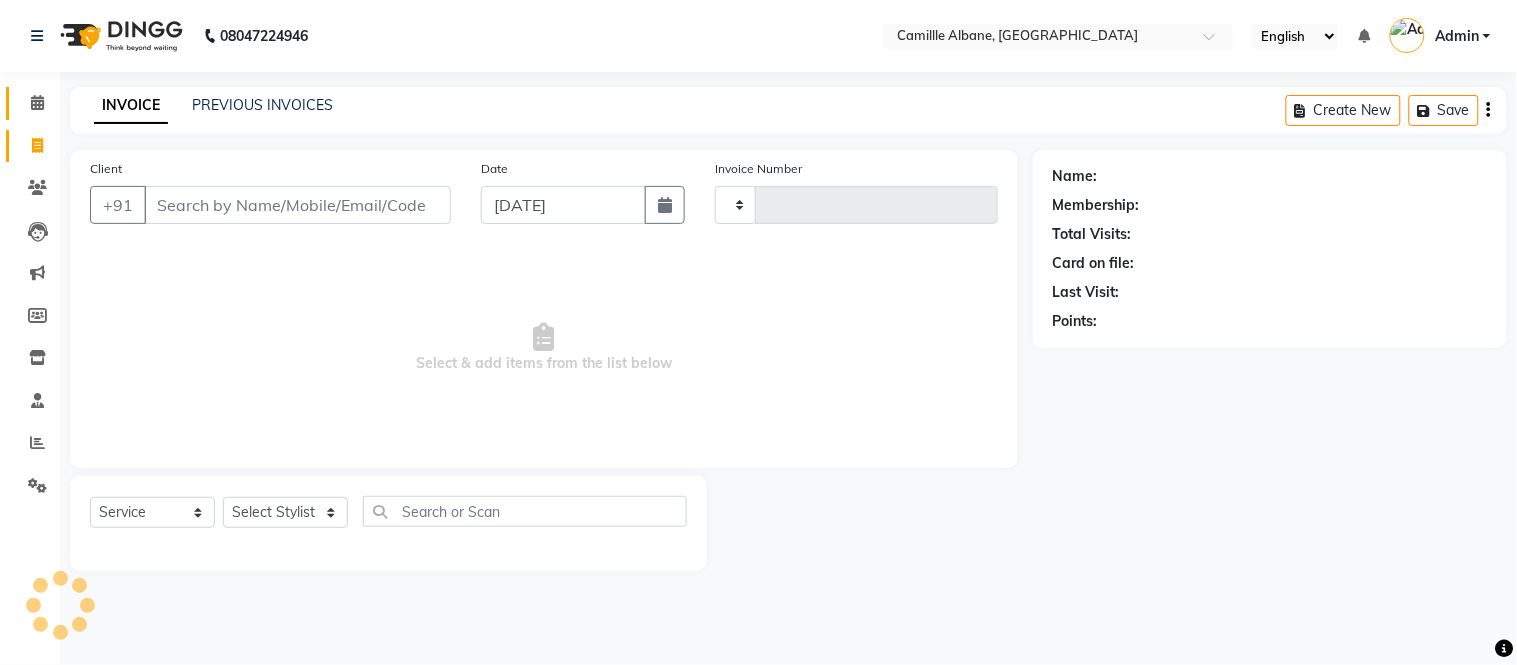 click 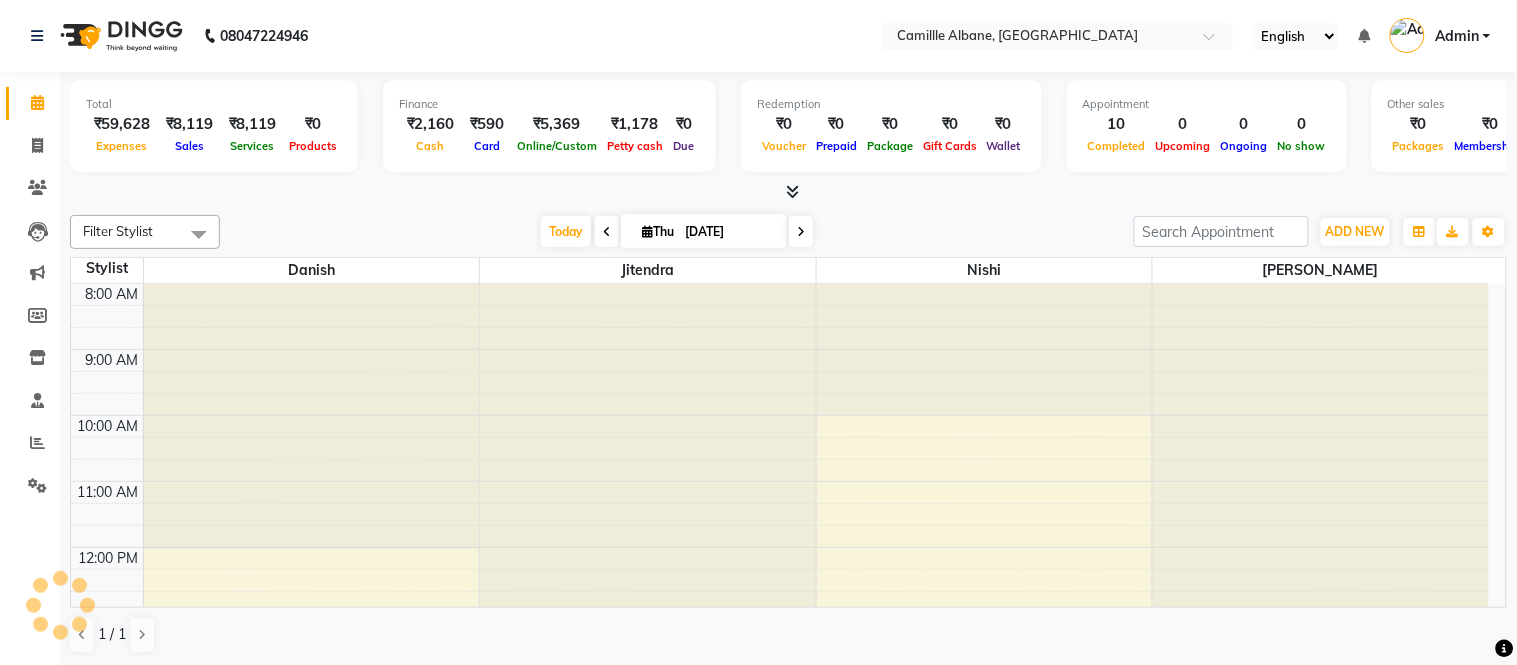 scroll, scrollTop: 0, scrollLeft: 0, axis: both 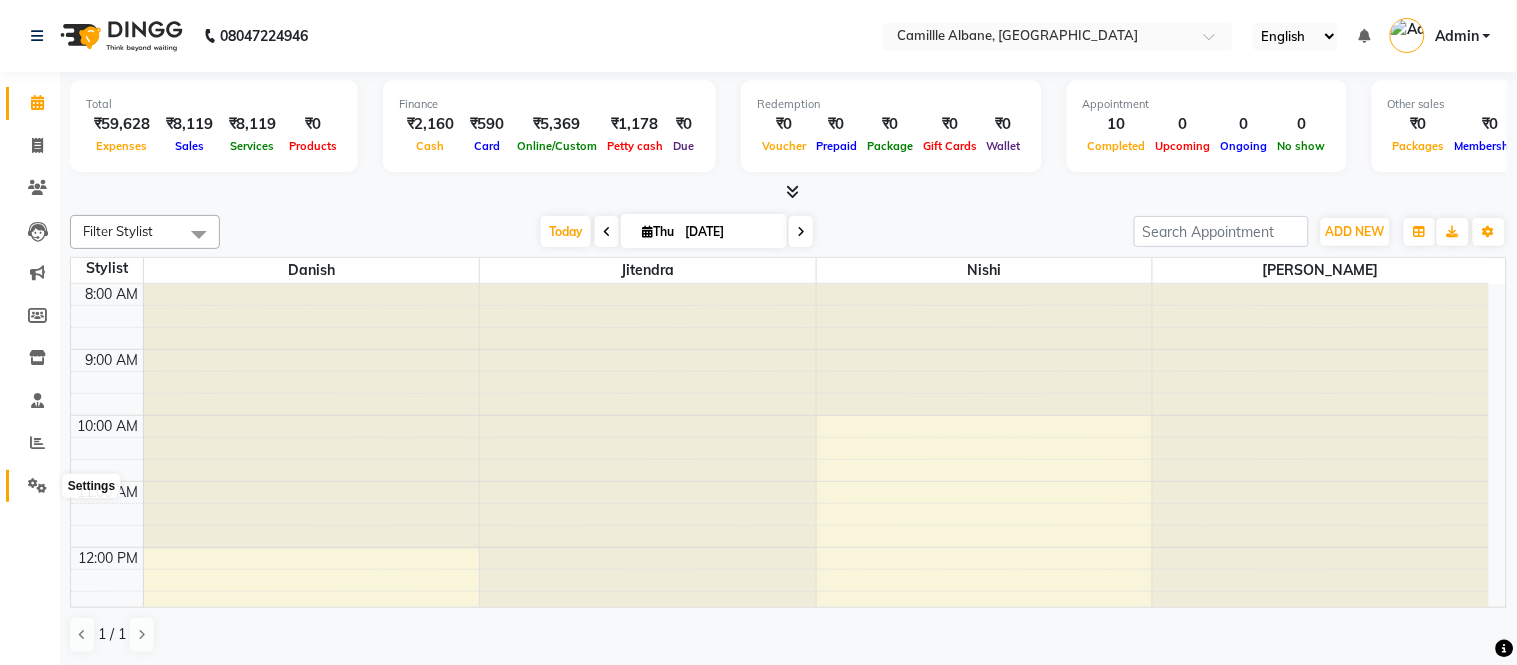 click 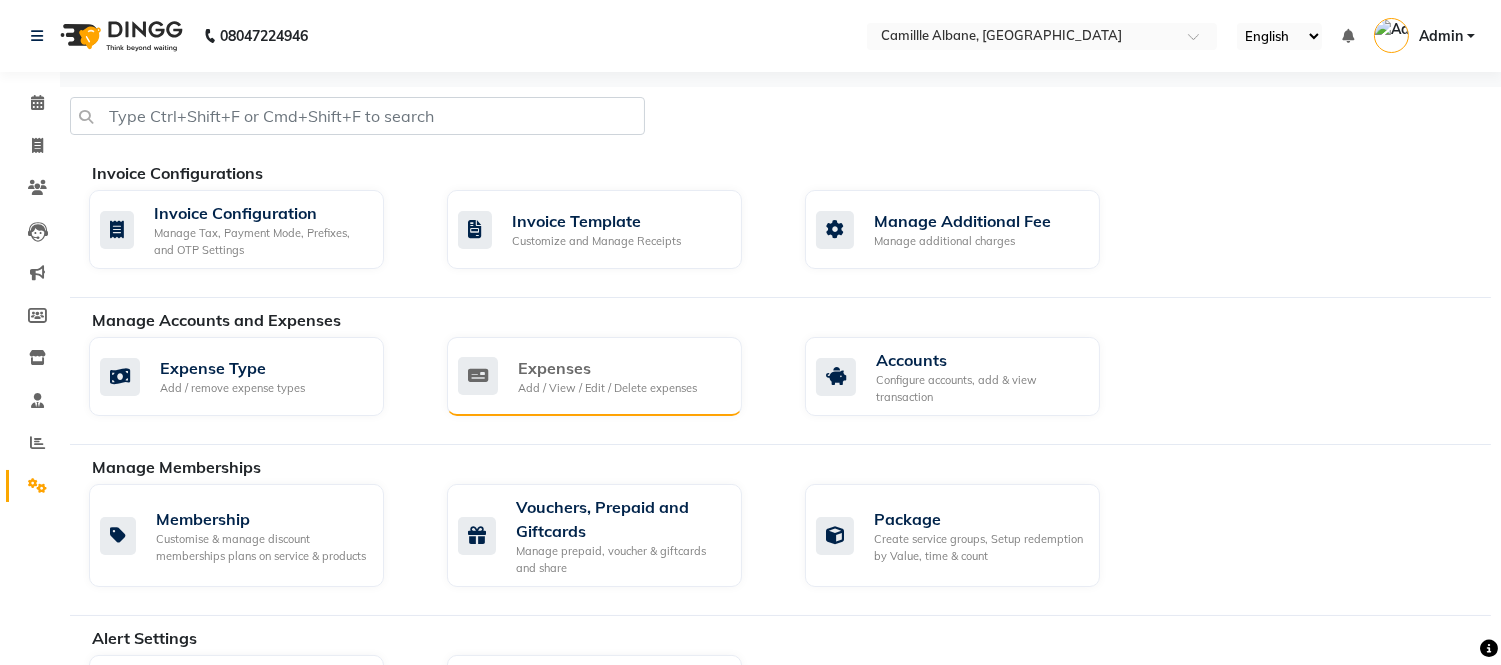 click on "Expenses Add / View / Edit / Delete expenses" 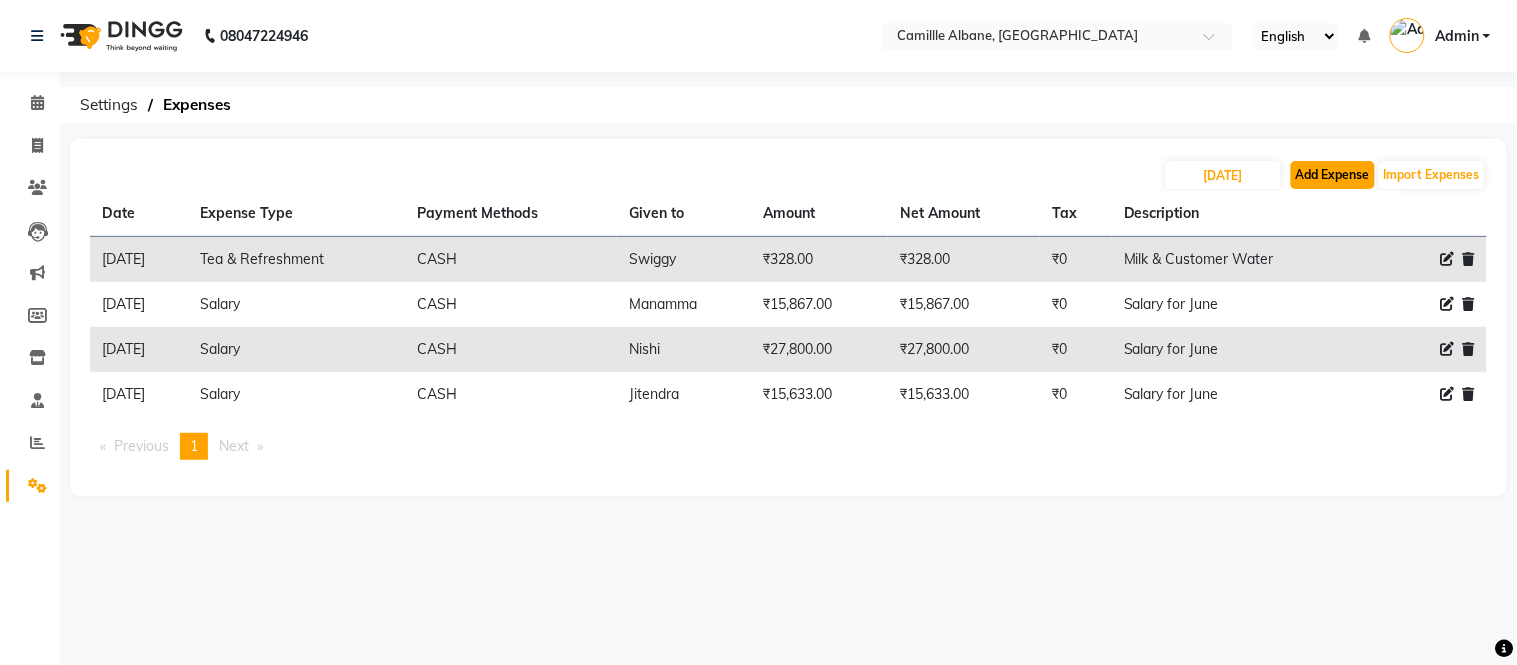 click on "Add Expense" 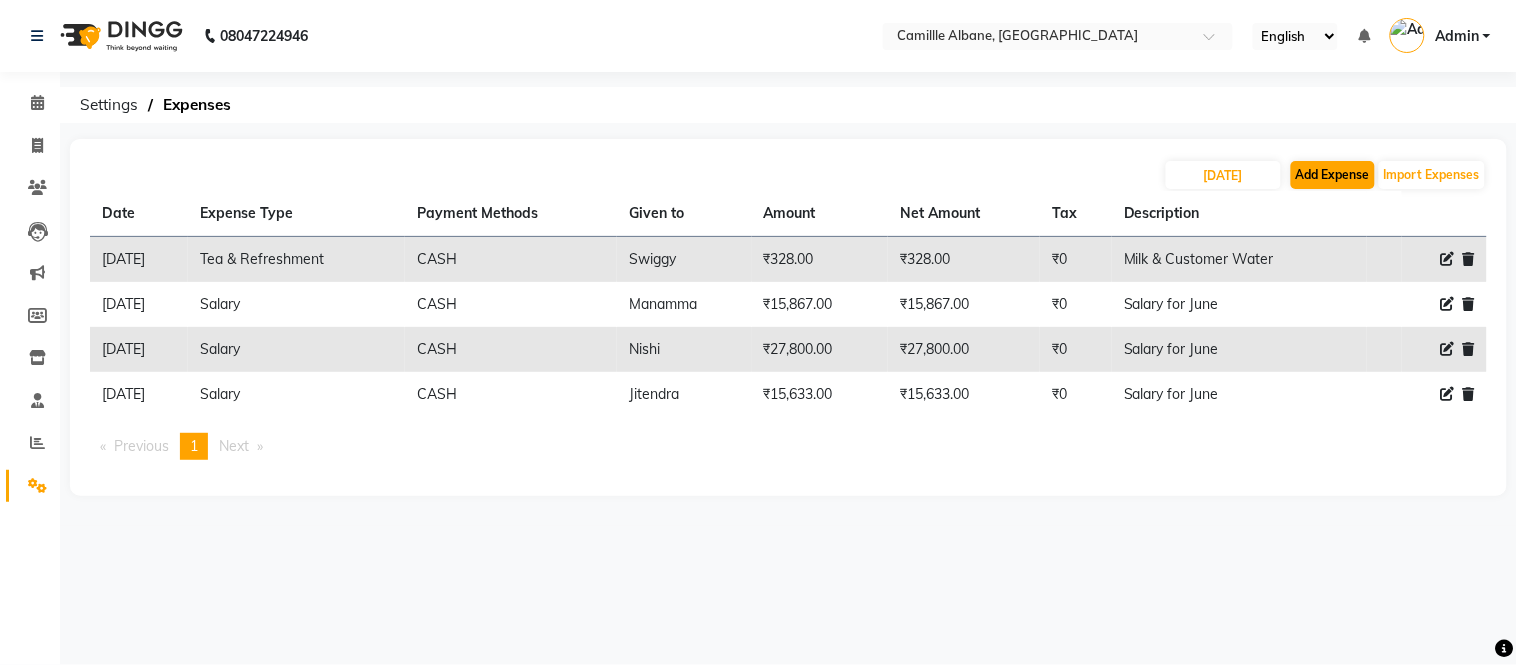 select on "1" 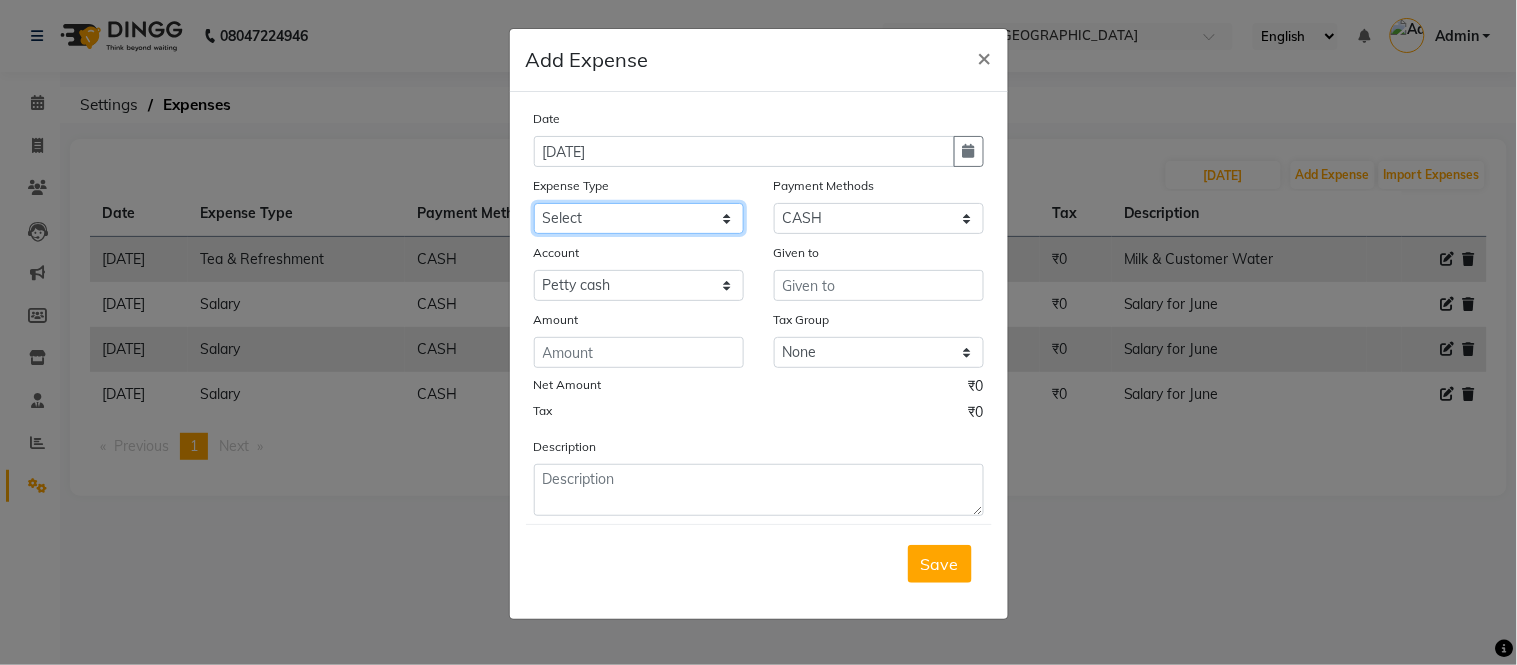 click on "Select Advance Salary Cash Adjustment as per DSR Client Snacks Equipment Fuel House Keeping Incentive Marketing Miscellaneous Monthly Bills OT Package Incentive Pantry Product Rent Review Salary Staff Welfare Suspense amount Tea & Refreshment TIP Utilities" 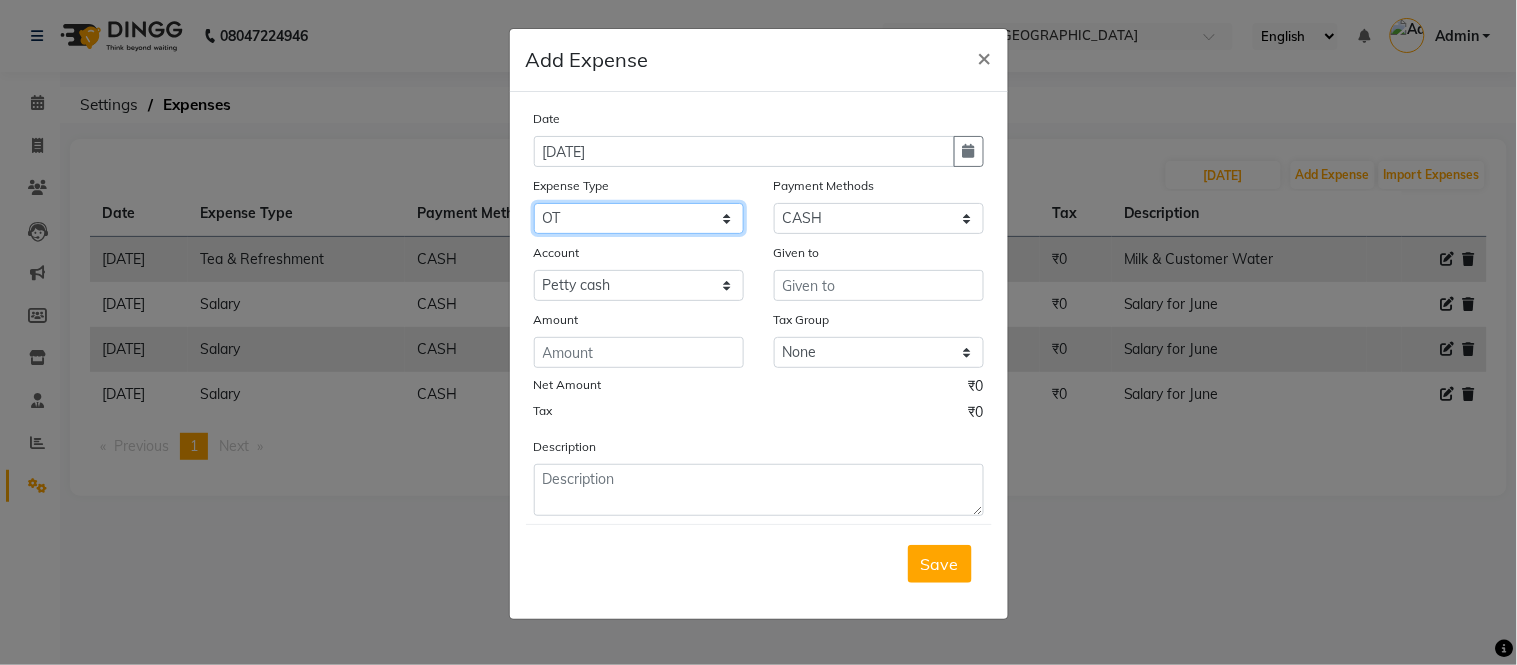 click on "Select Advance Salary Cash Adjustment as per DSR Client Snacks Equipment Fuel House Keeping Incentive Marketing Miscellaneous Monthly Bills OT Package Incentive Pantry Product Rent Review Salary Staff Welfare Suspense amount Tea & Refreshment TIP Utilities" 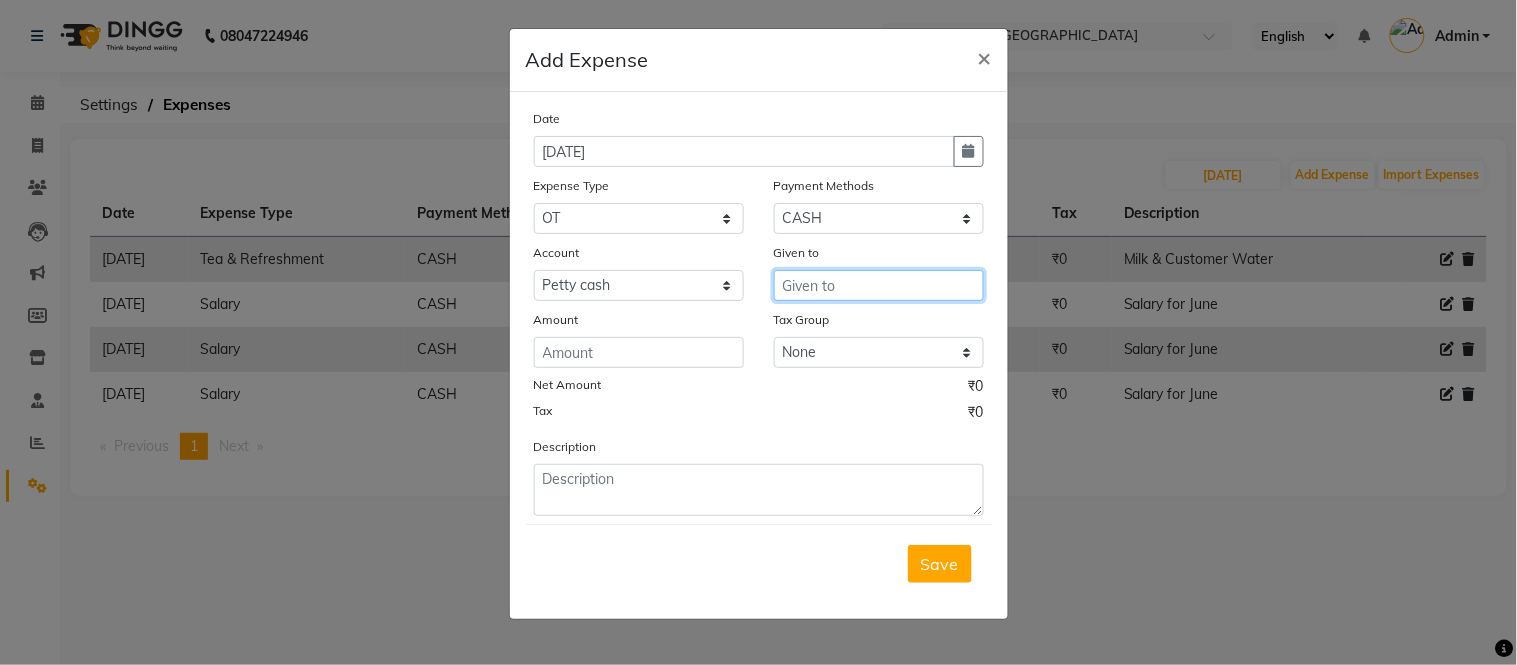 click at bounding box center (879, 285) 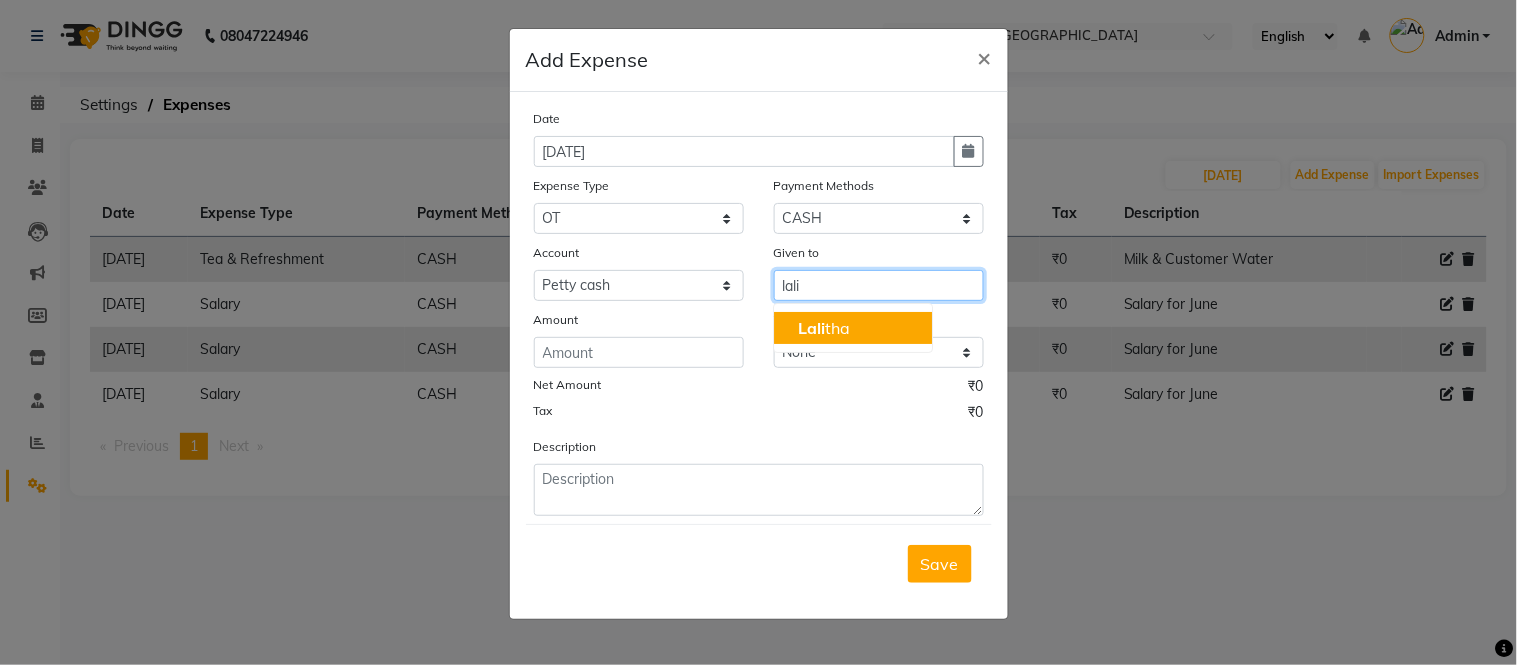 click on "Lali tha" at bounding box center (824, 328) 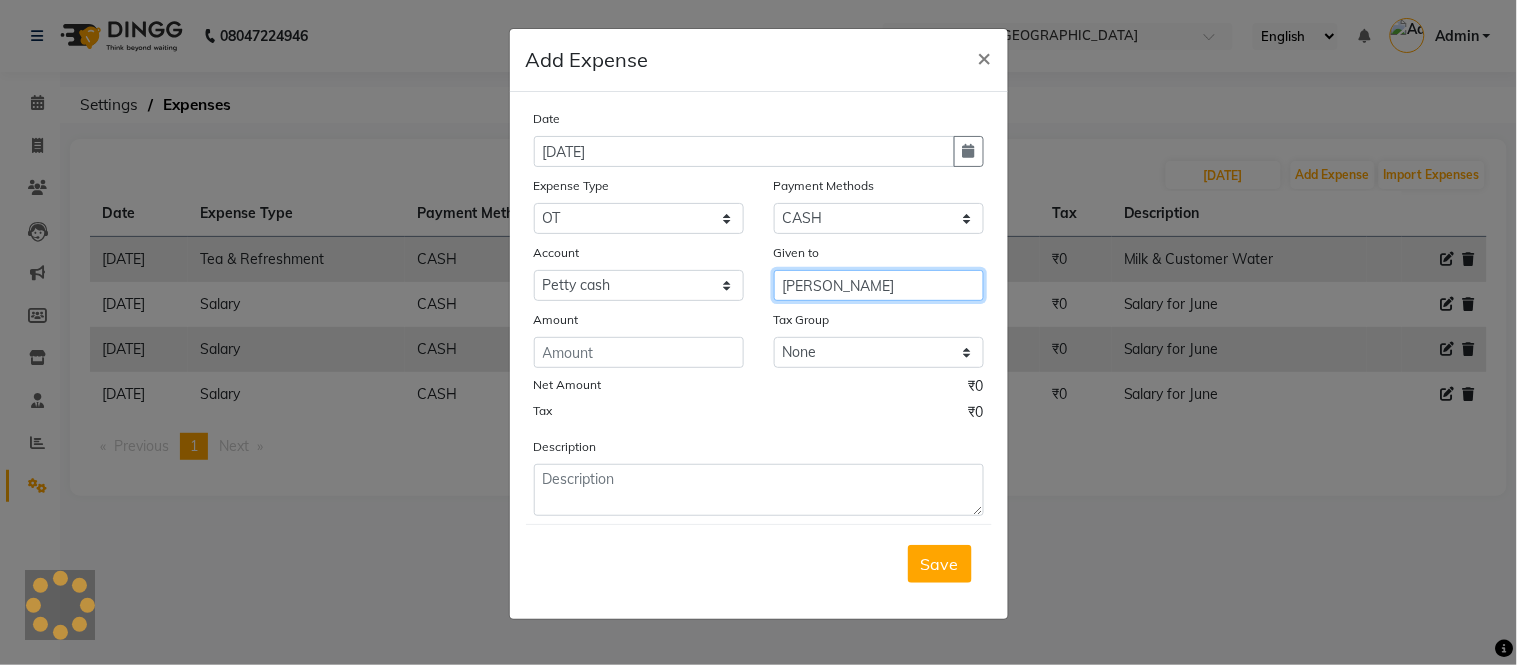 type on "[PERSON_NAME]" 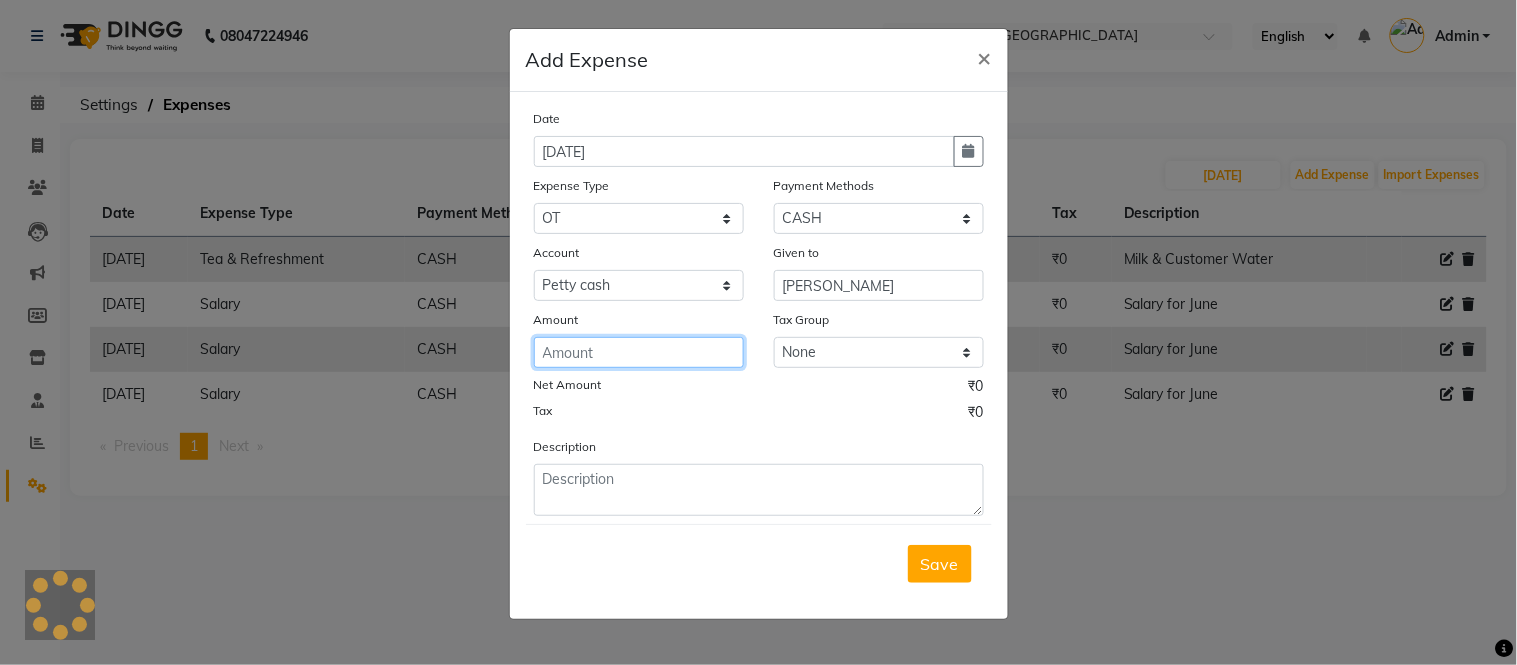 click 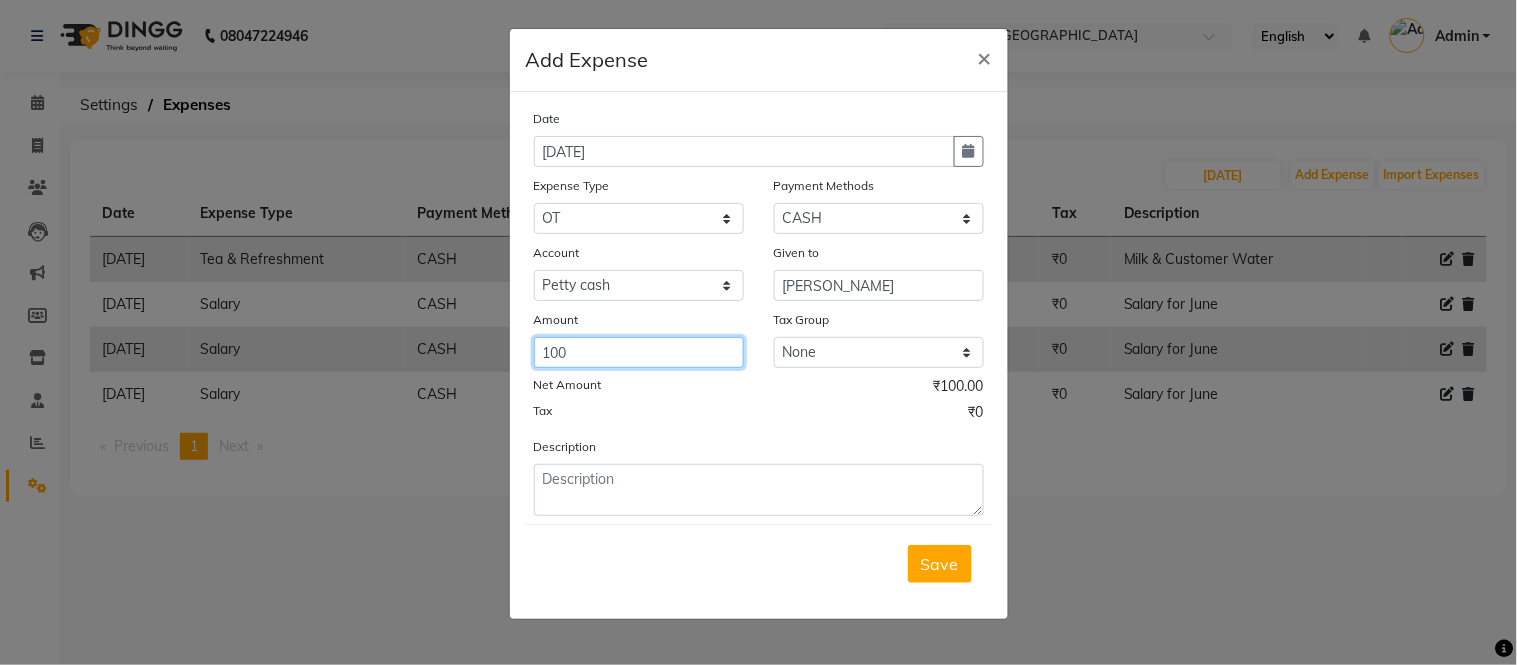 type on "100" 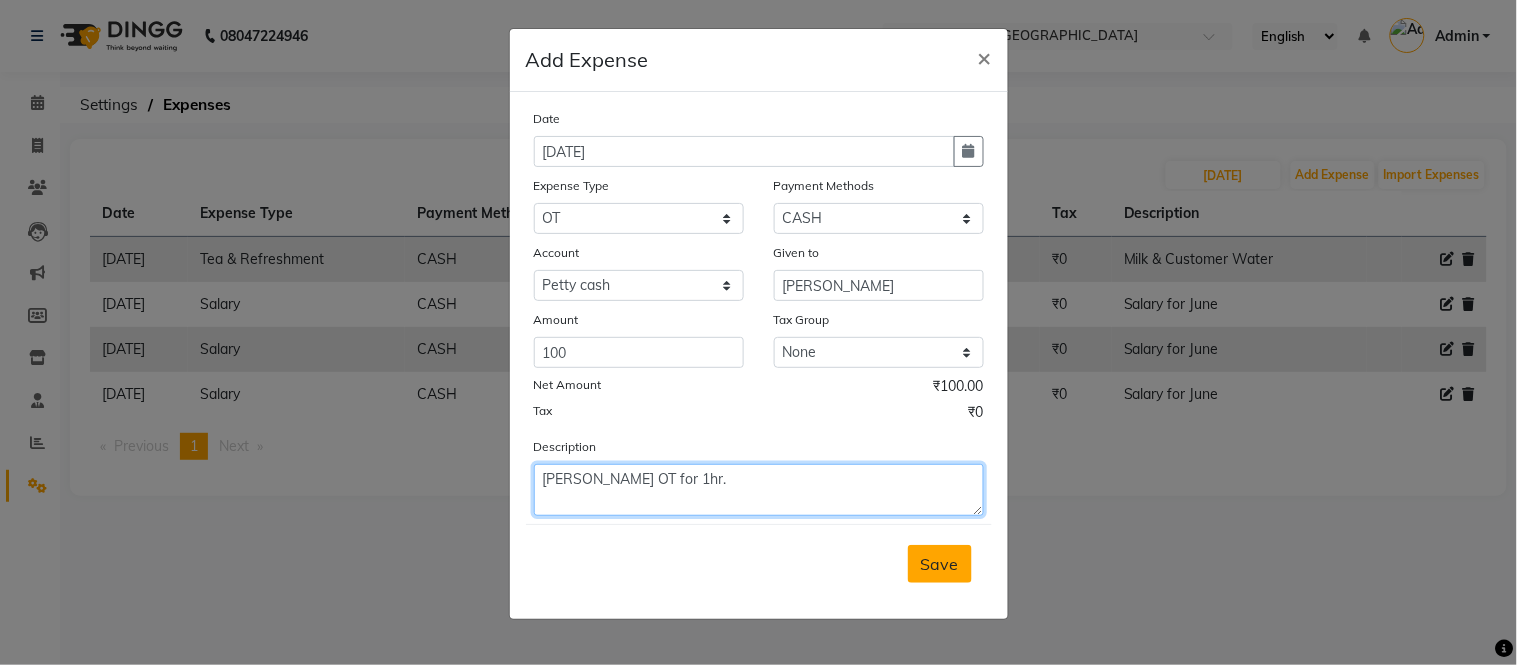 type on "[PERSON_NAME] OT for 1hr." 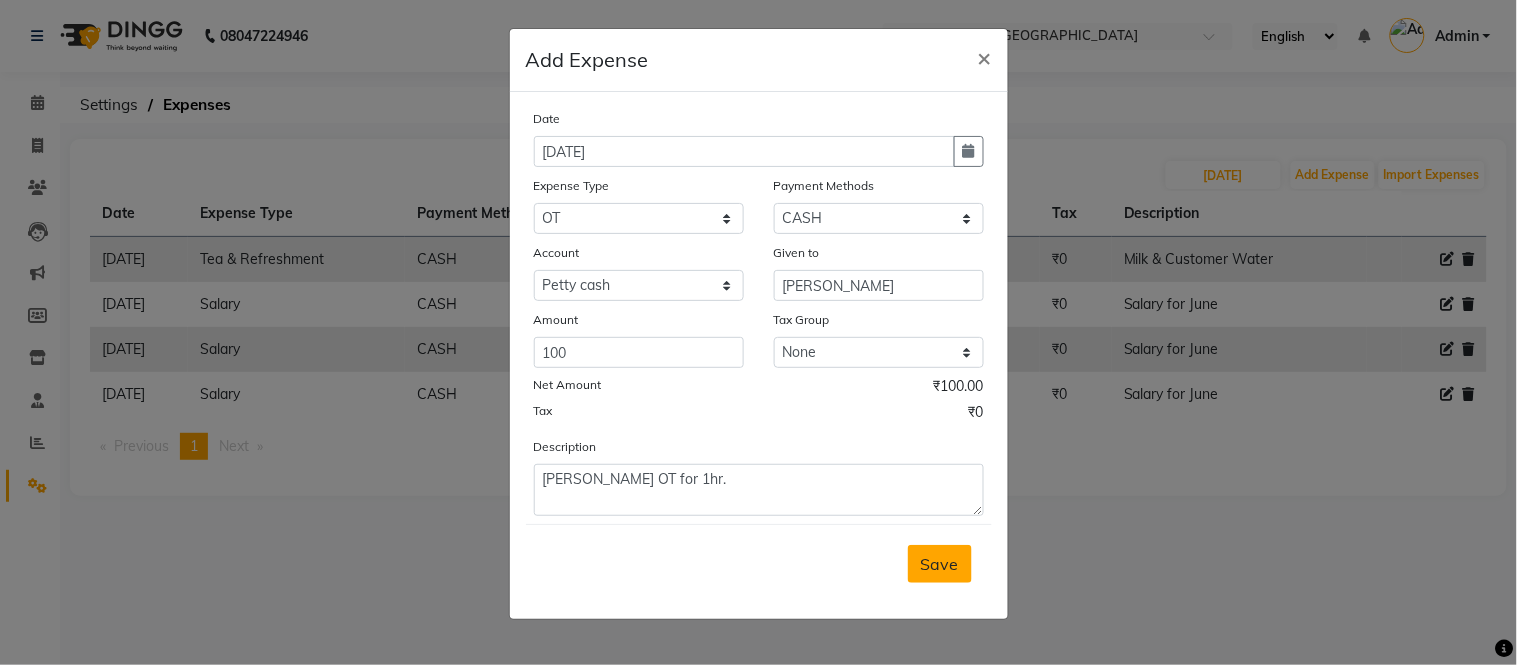 click on "Save" at bounding box center (940, 564) 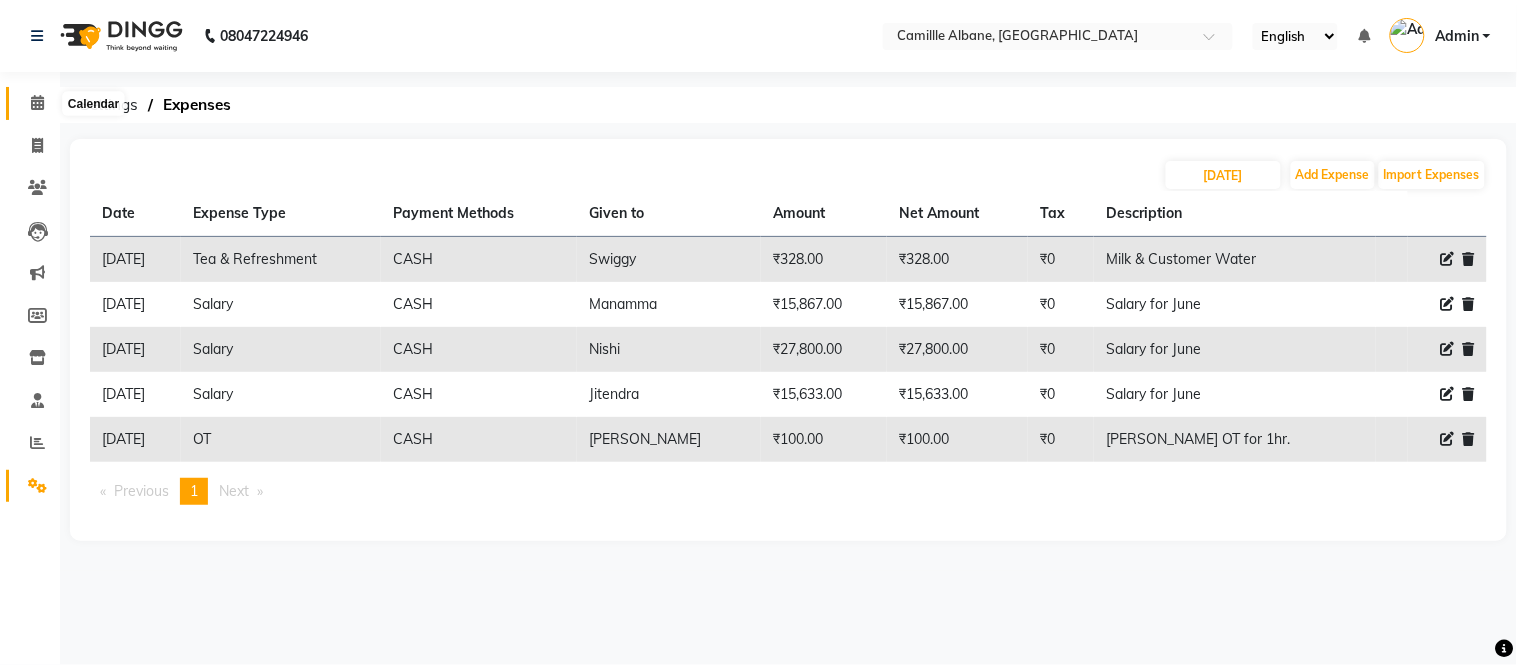 click 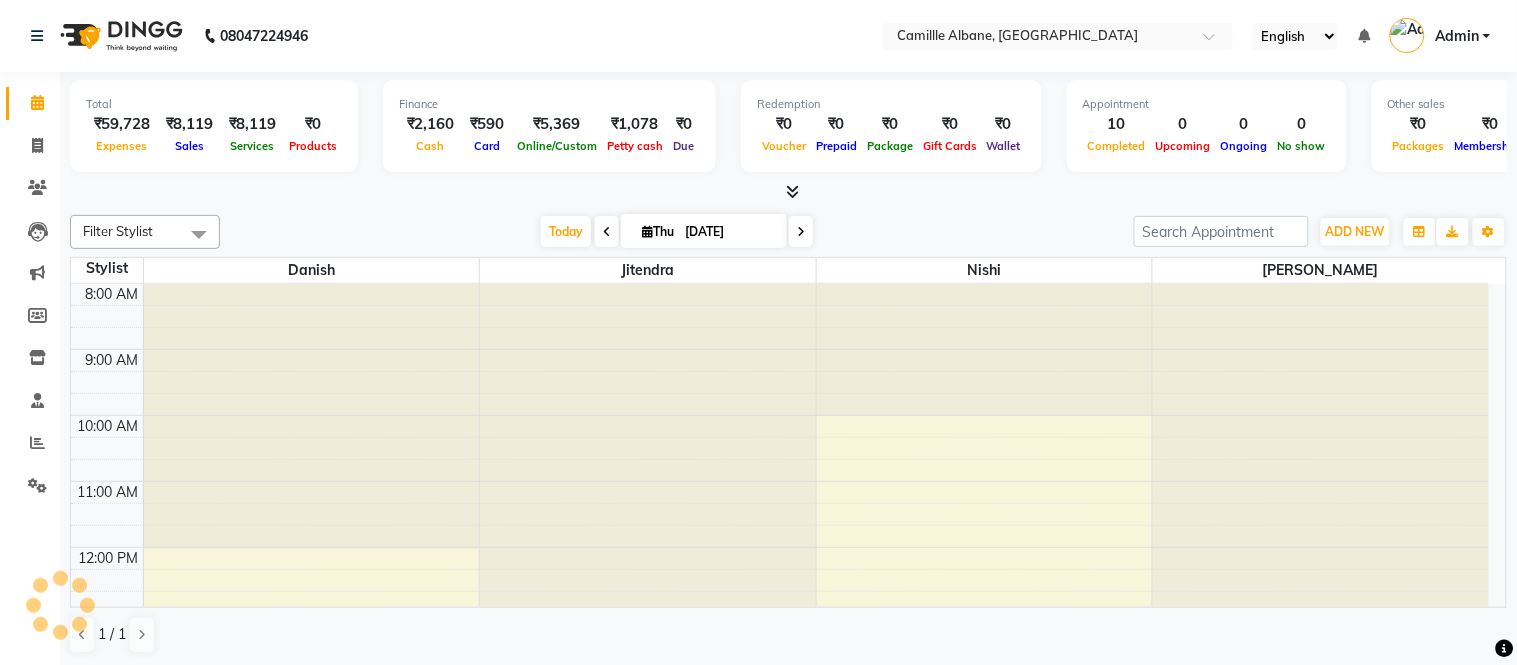 scroll, scrollTop: 0, scrollLeft: 0, axis: both 